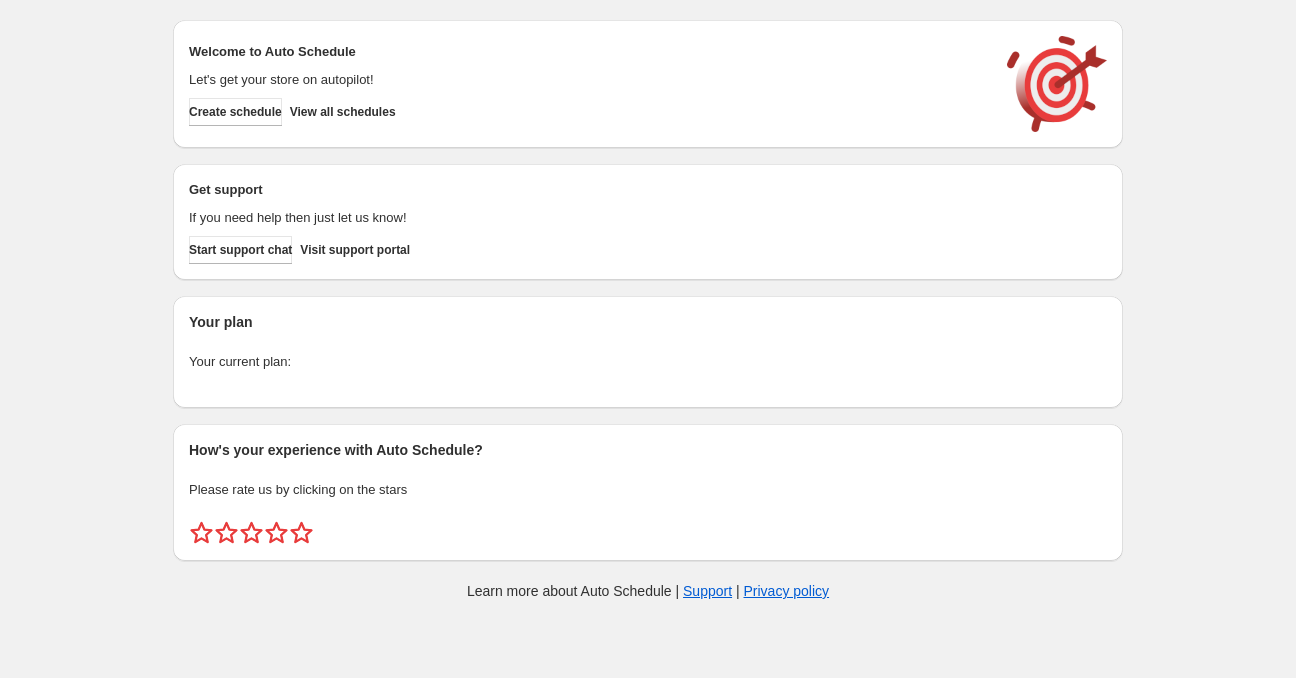 scroll, scrollTop: 0, scrollLeft: 0, axis: both 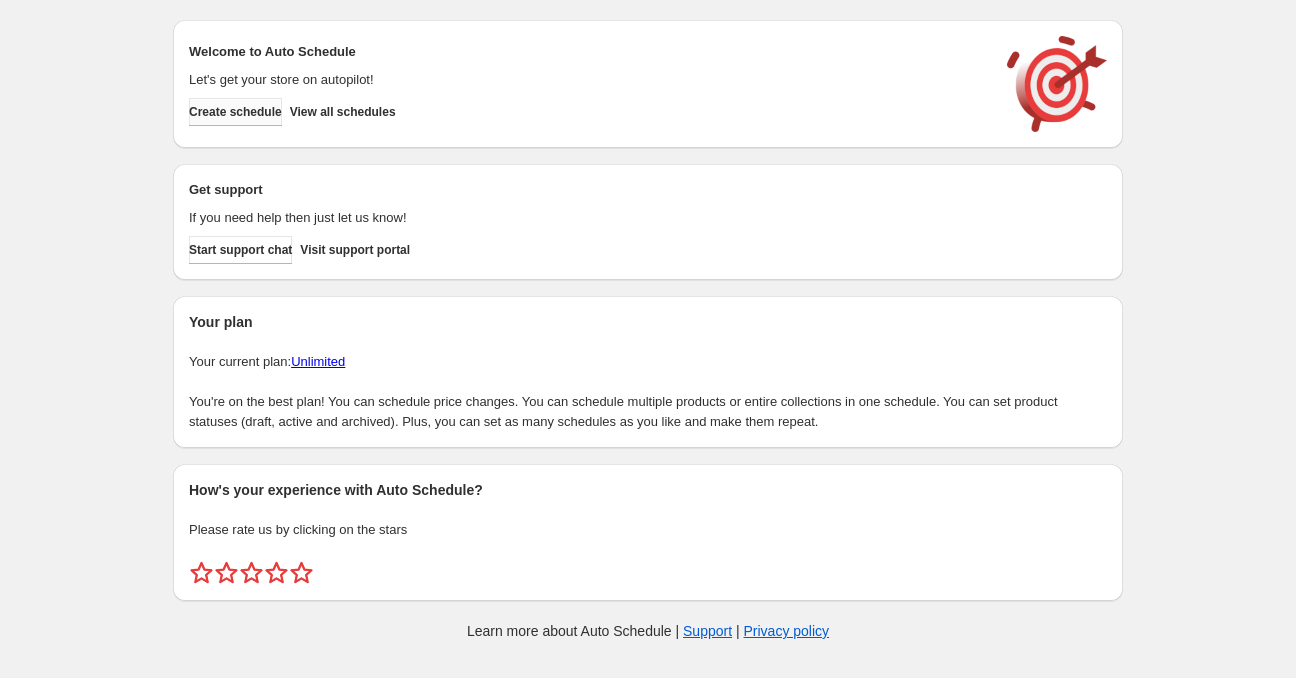 click on "Create schedule" at bounding box center [235, 112] 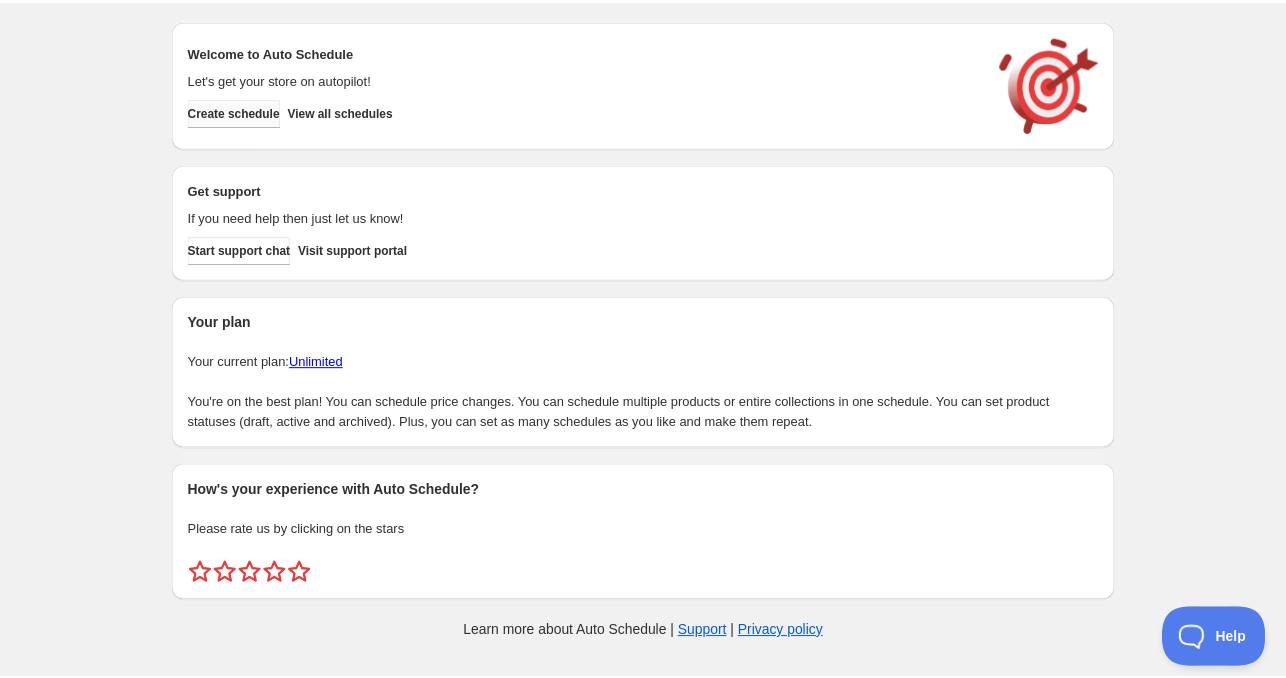 scroll, scrollTop: 0, scrollLeft: 0, axis: both 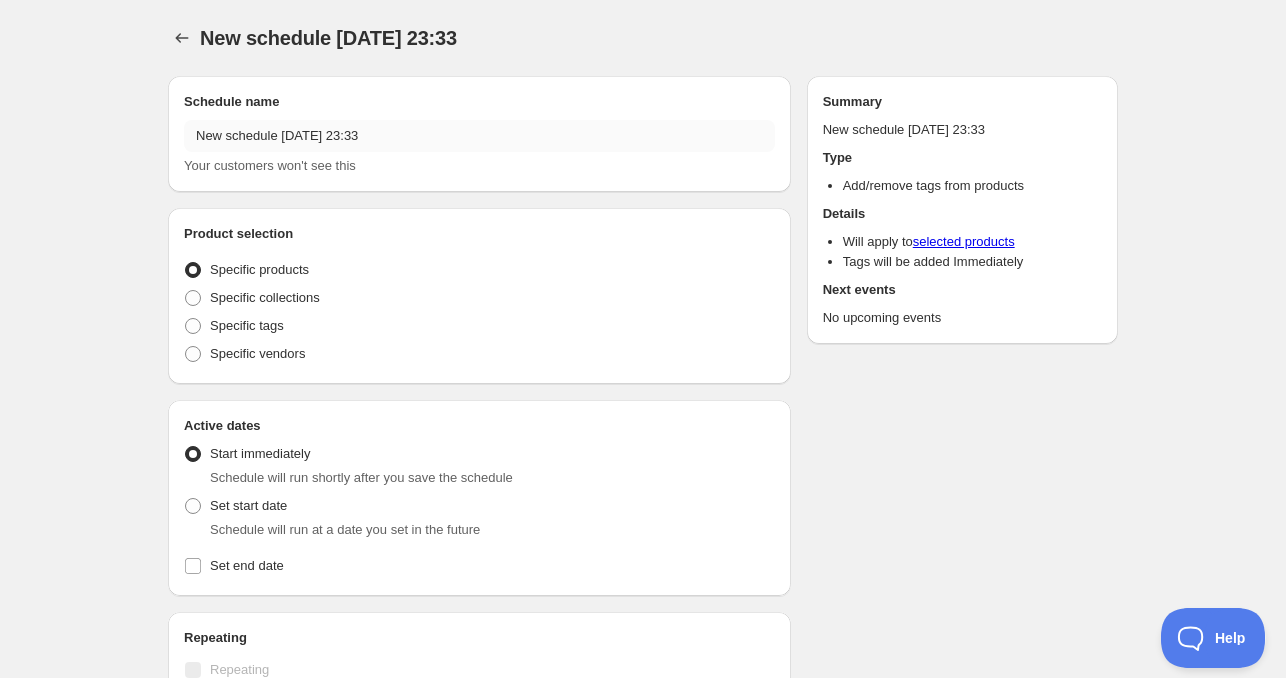 radio on "true" 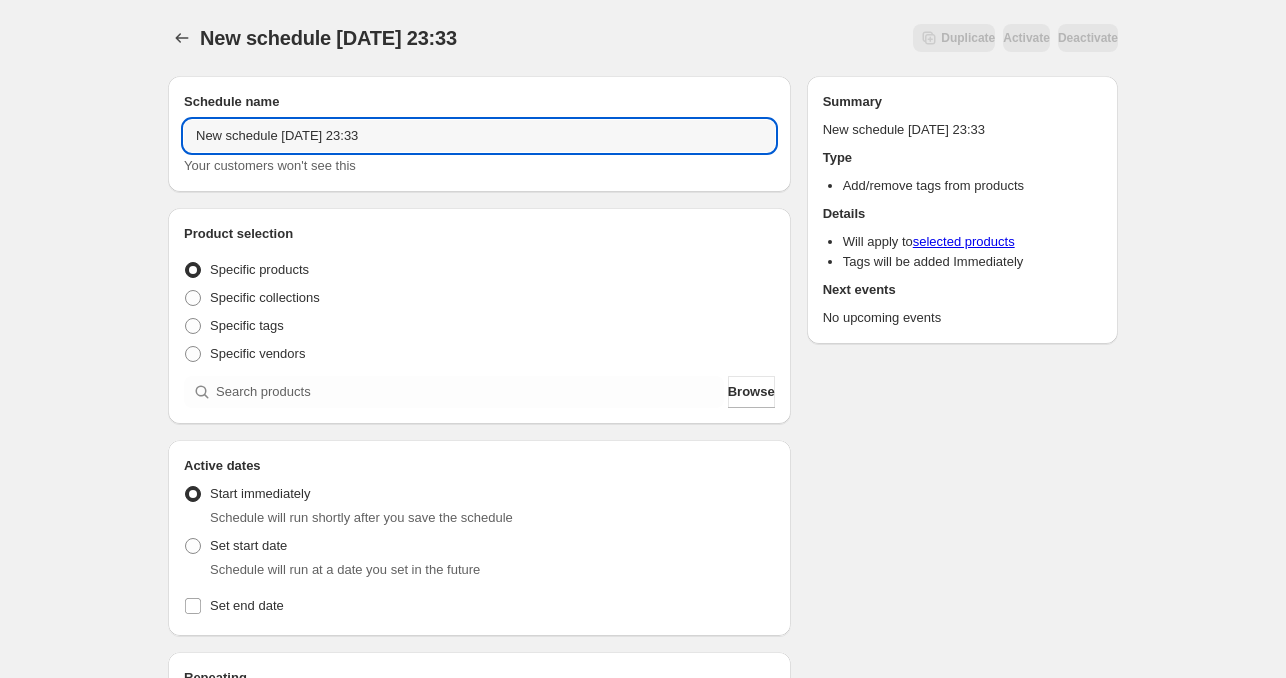 drag, startPoint x: 273, startPoint y: 140, endPoint x: 28, endPoint y: 140, distance: 245 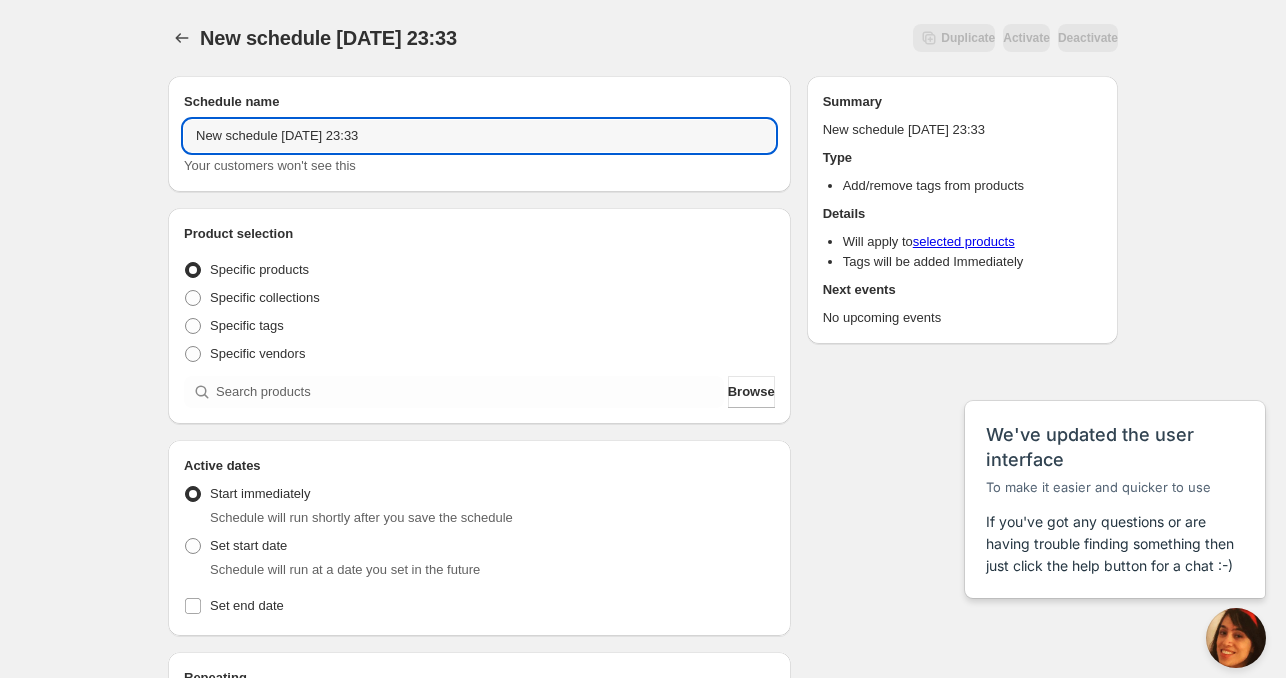 scroll, scrollTop: 0, scrollLeft: 0, axis: both 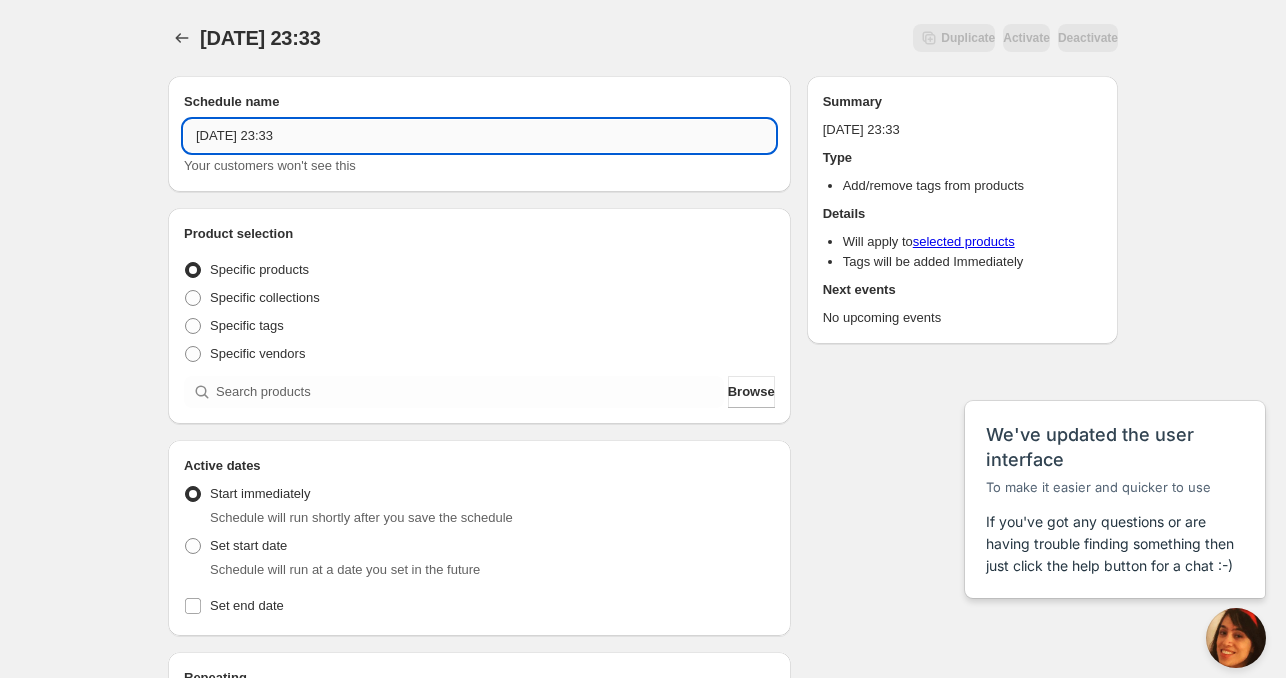 click on "[DATE] 23:33" at bounding box center [479, 136] 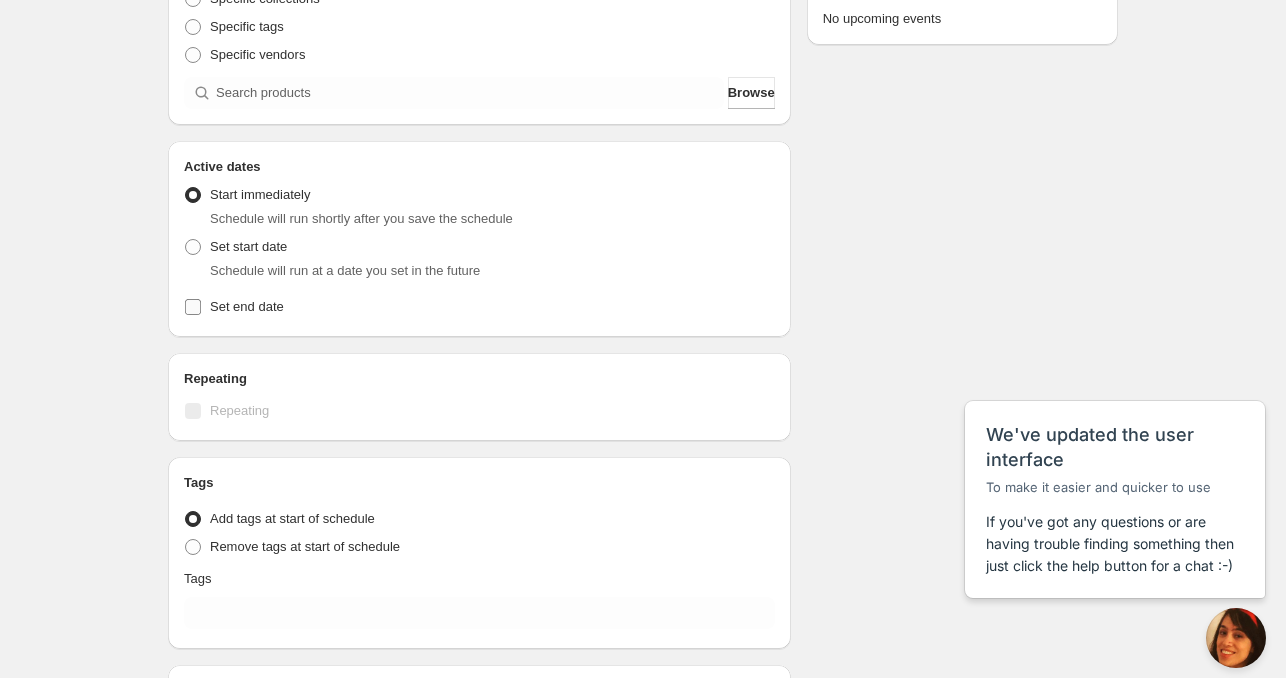 scroll, scrollTop: 300, scrollLeft: 0, axis: vertical 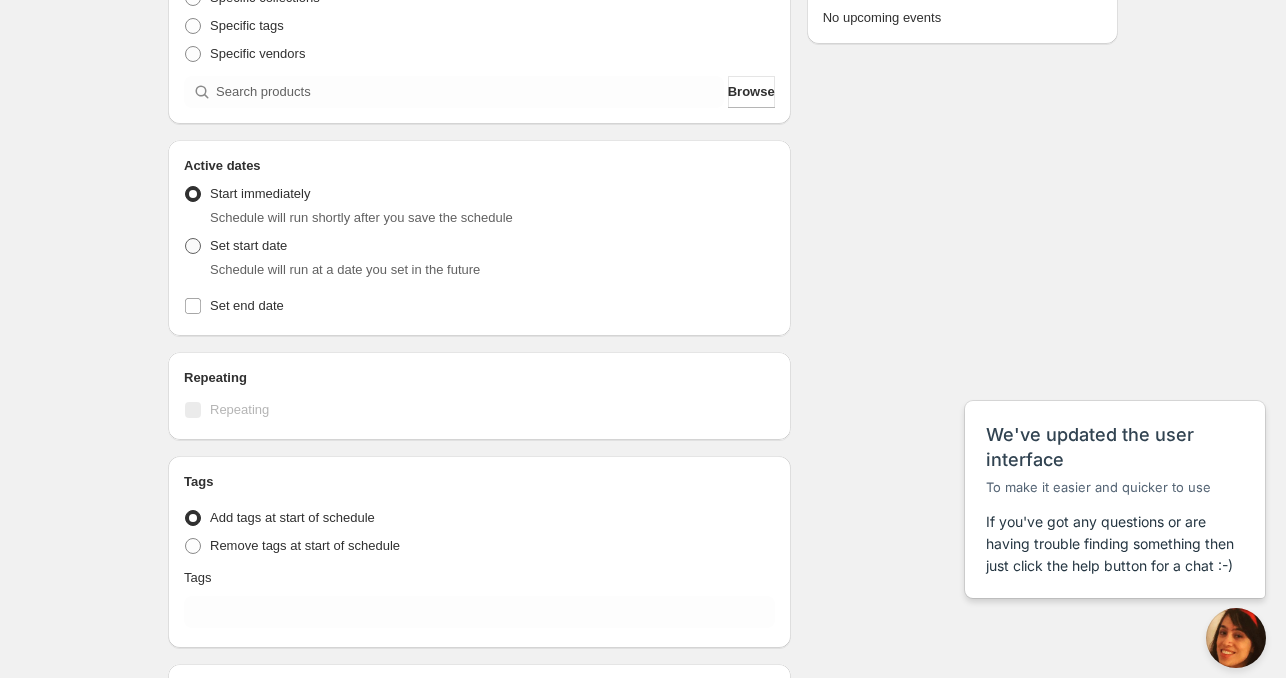 type on "[DATE] 4am" 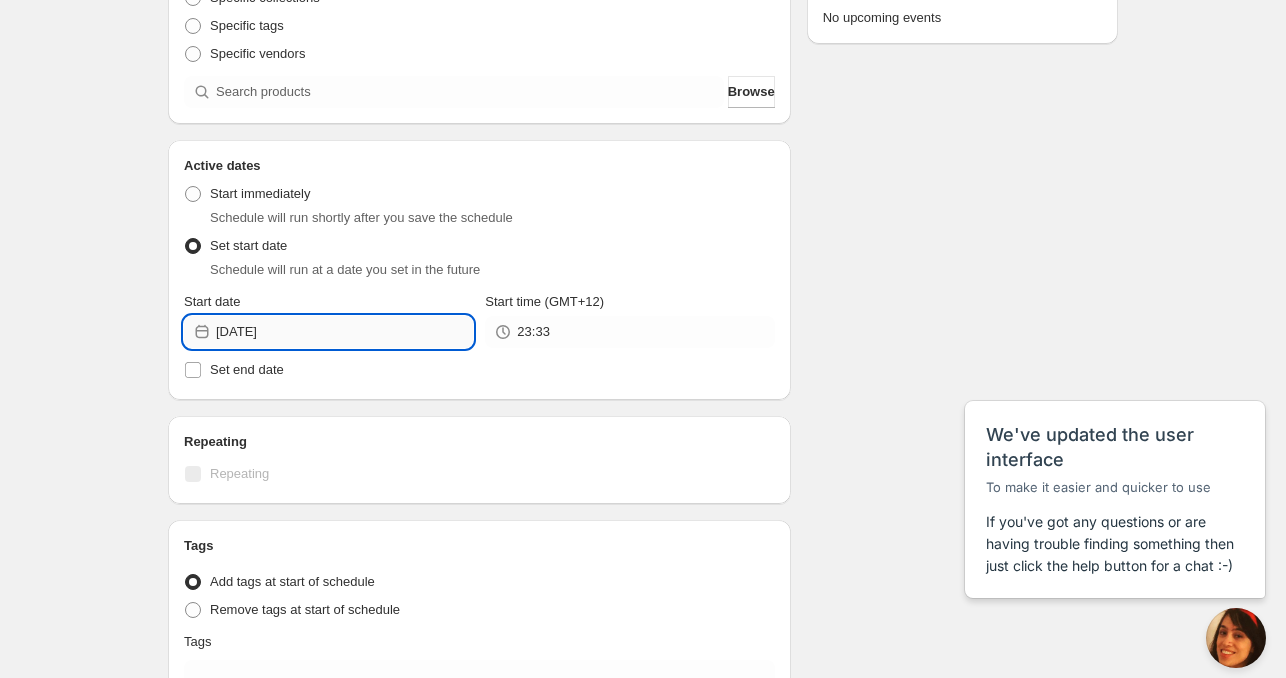 click on "[DATE]" at bounding box center [344, 332] 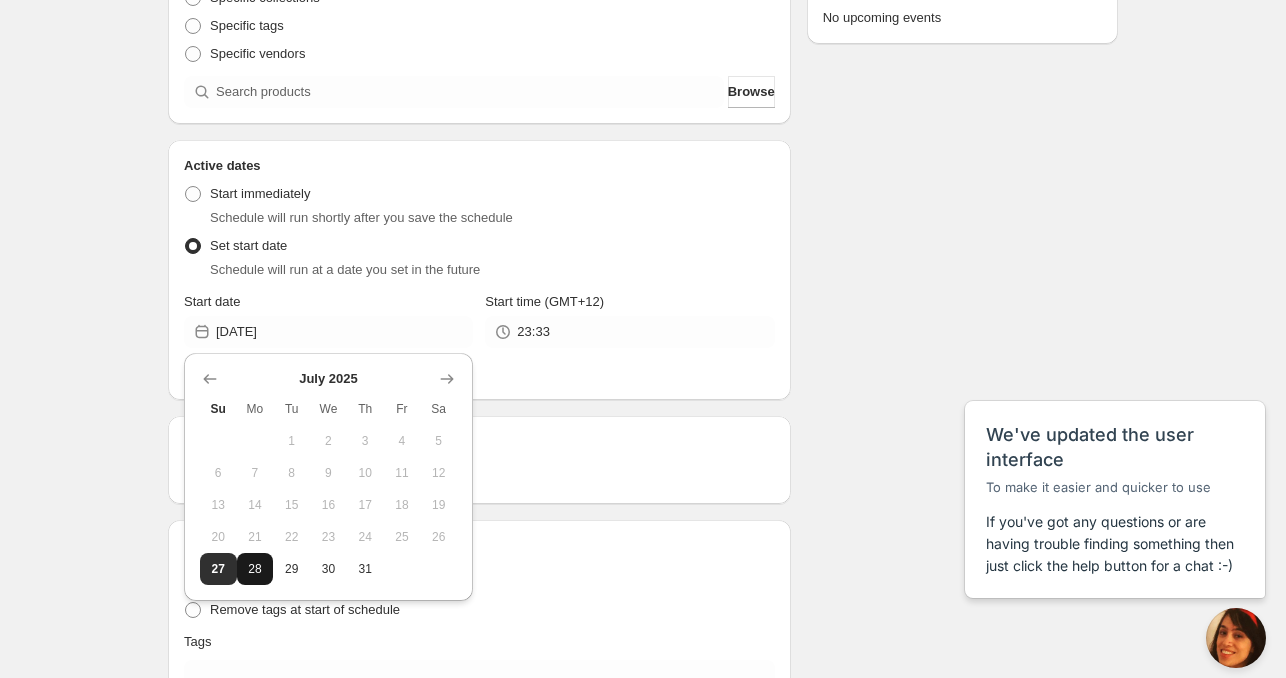 drag, startPoint x: 259, startPoint y: 566, endPoint x: 519, endPoint y: 409, distance: 303.72522 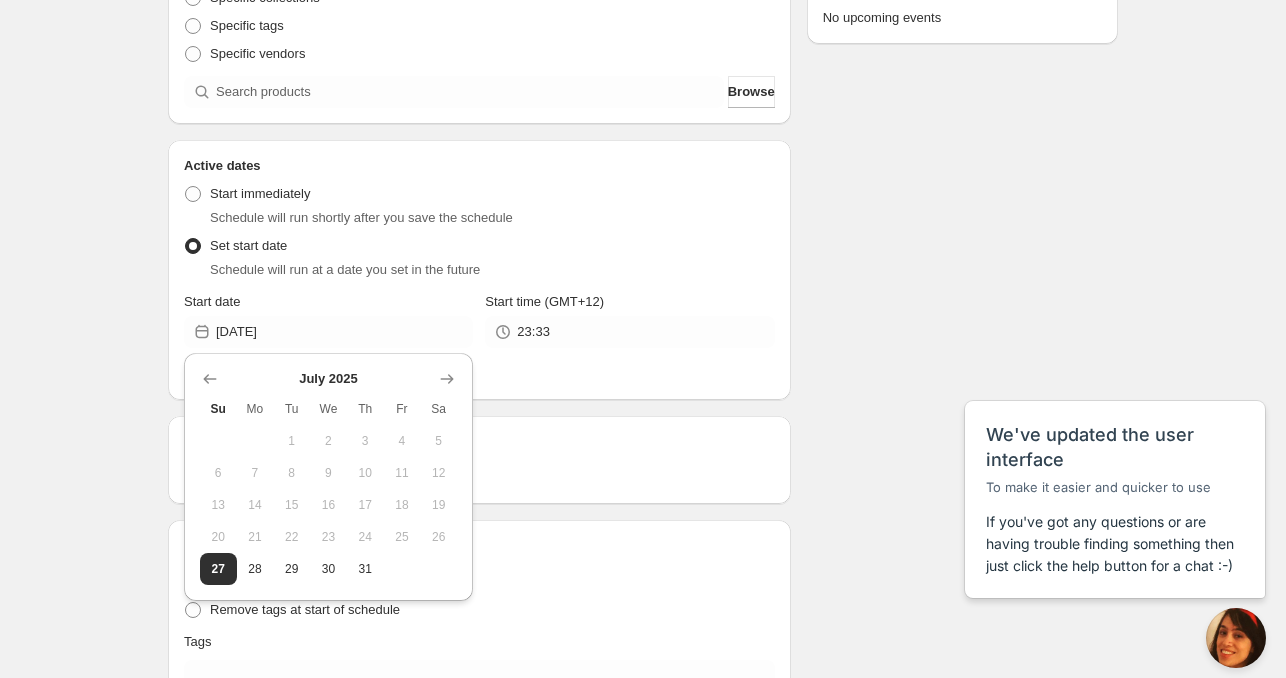 type on "[DATE]" 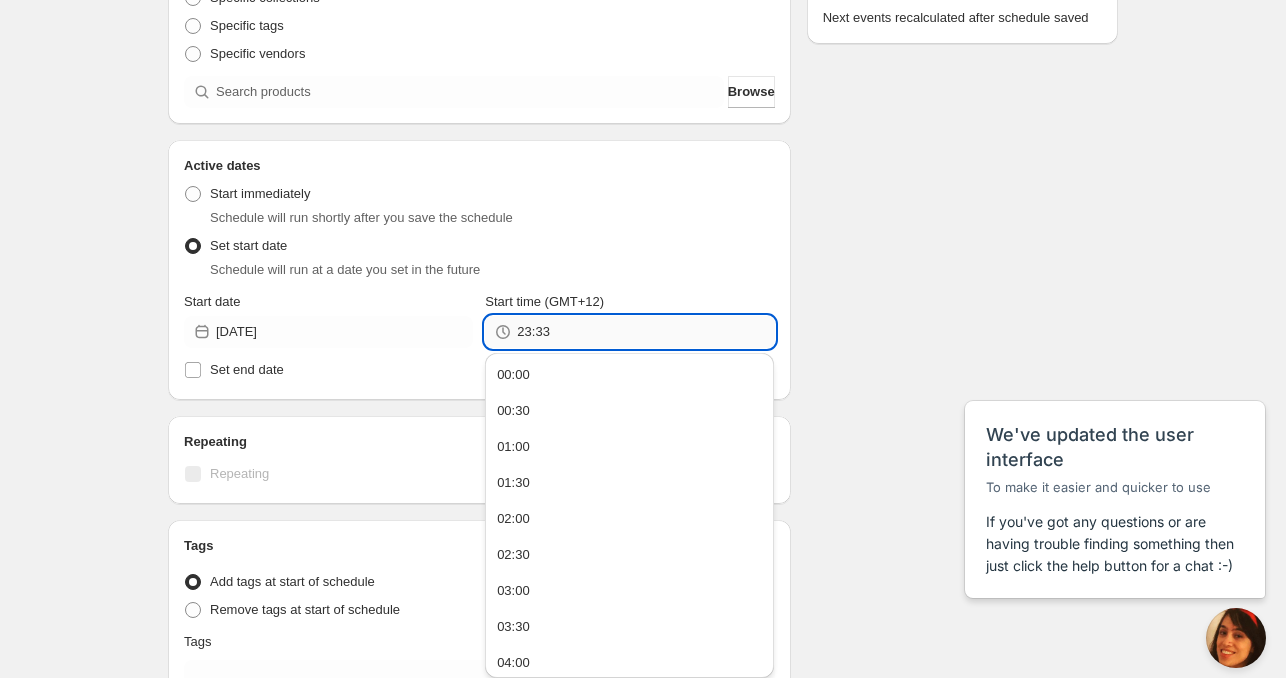 click on "23:33" at bounding box center [645, 332] 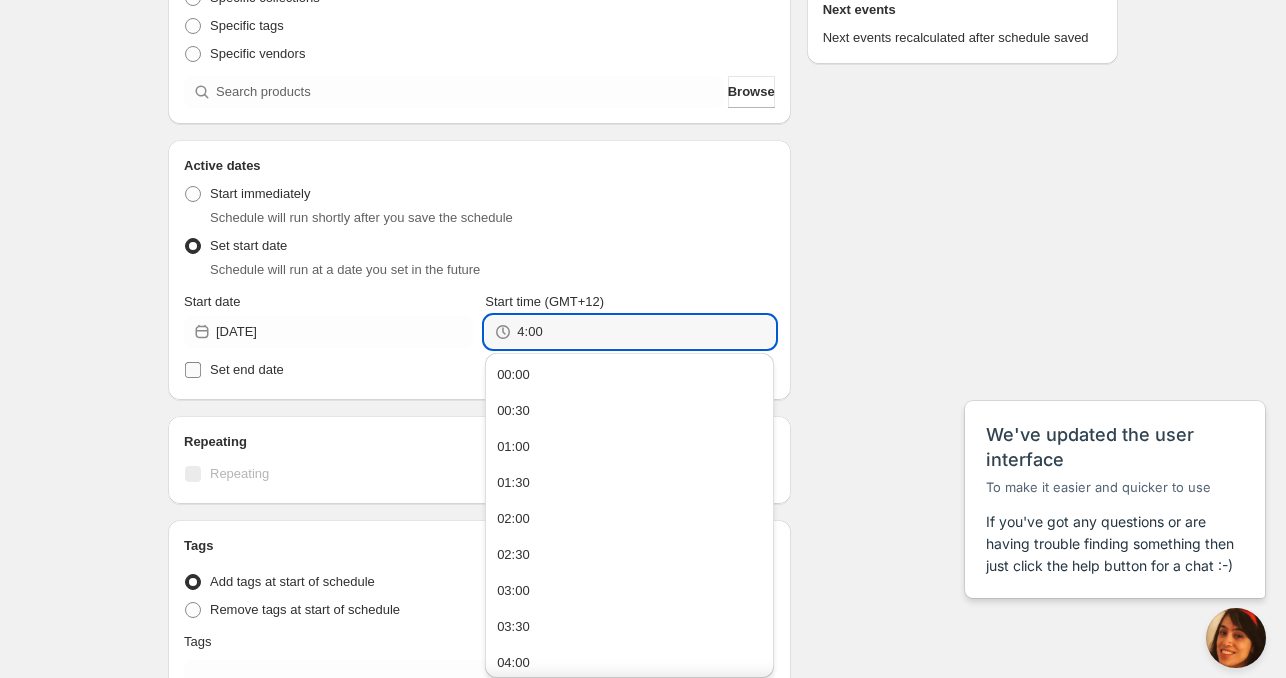 type on "4:00" 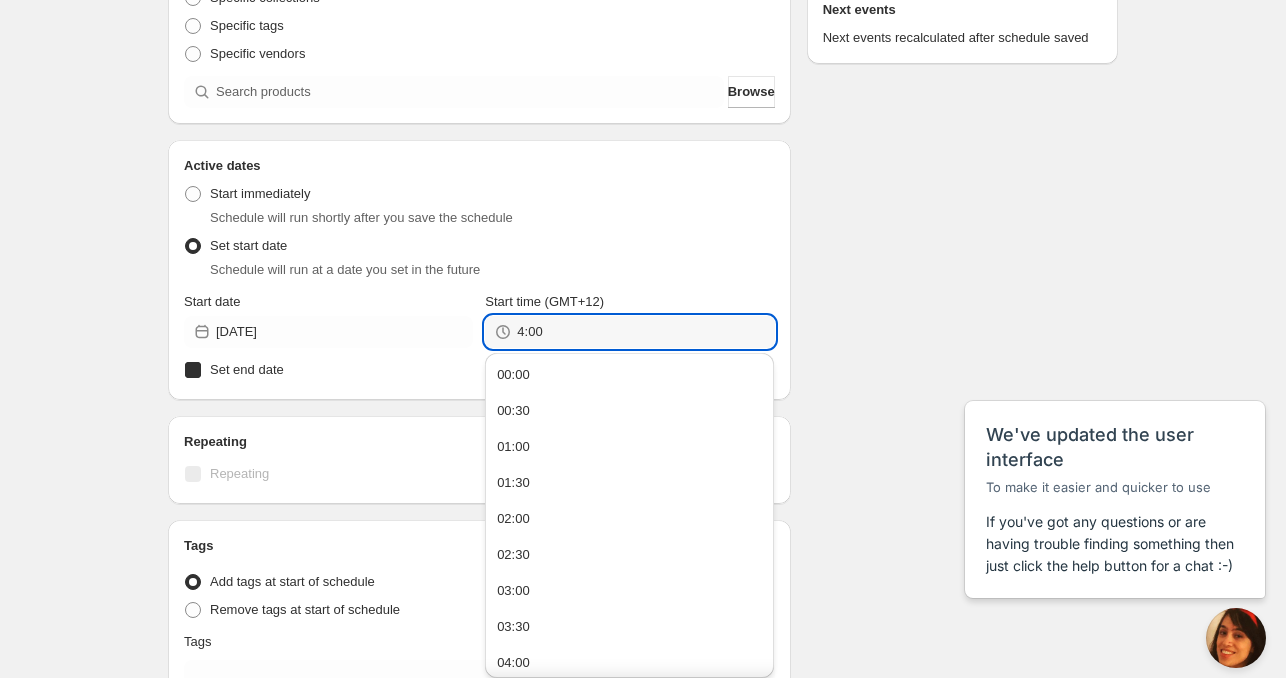checkbox on "true" 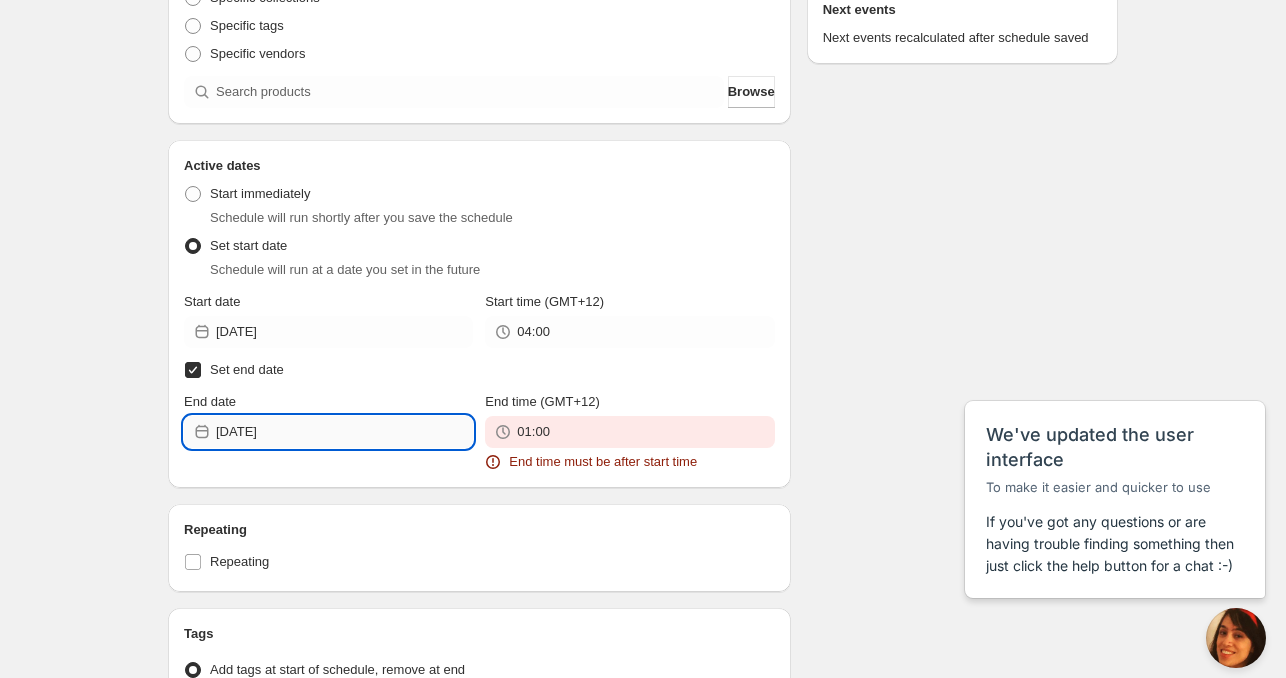 click on "[DATE]" at bounding box center [344, 432] 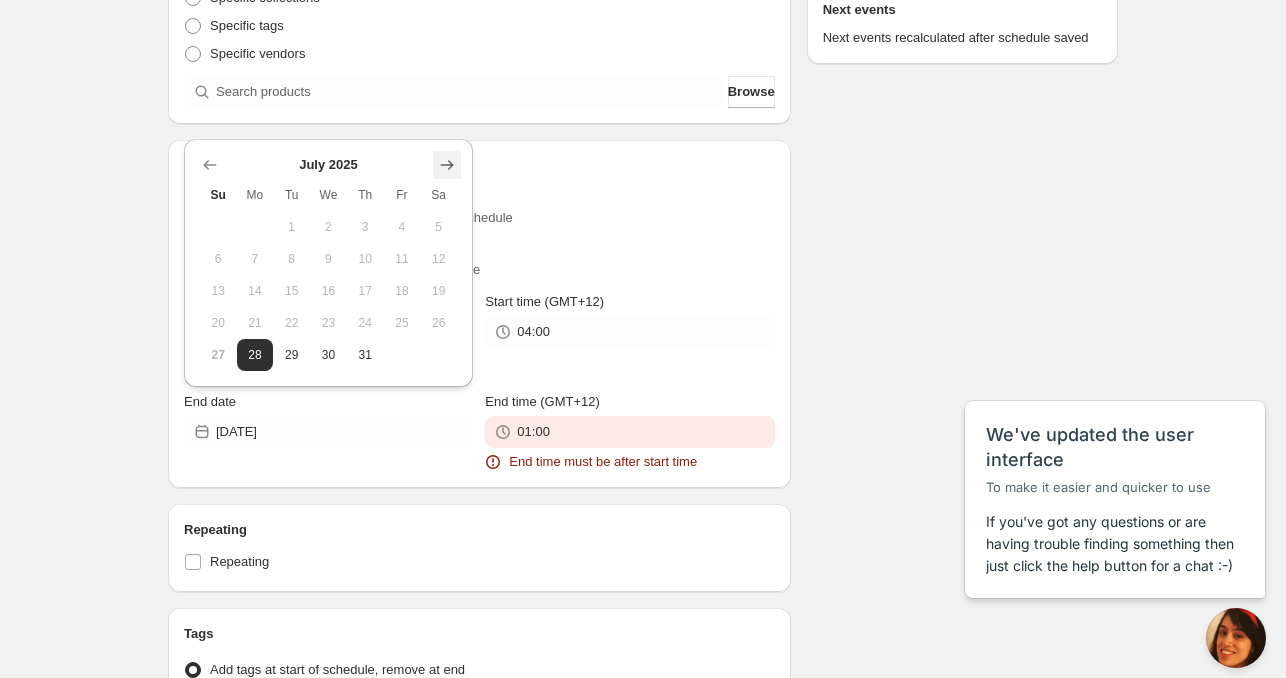 click 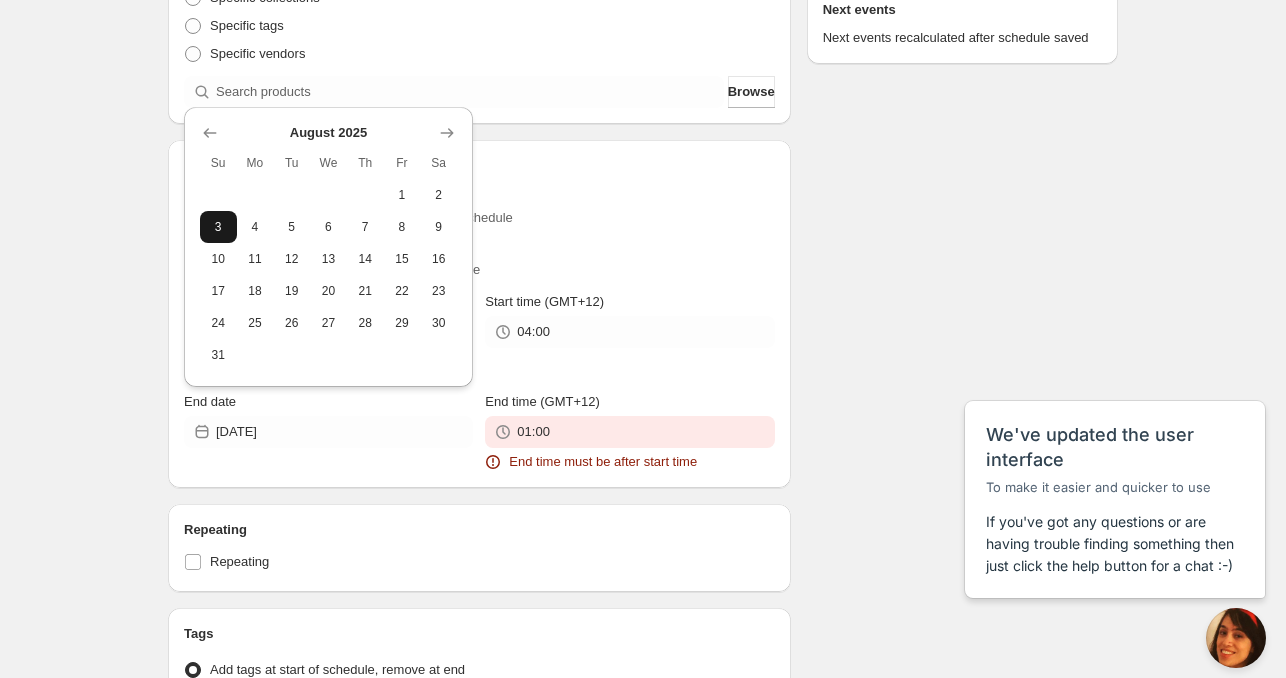 click on "3" at bounding box center [218, 227] 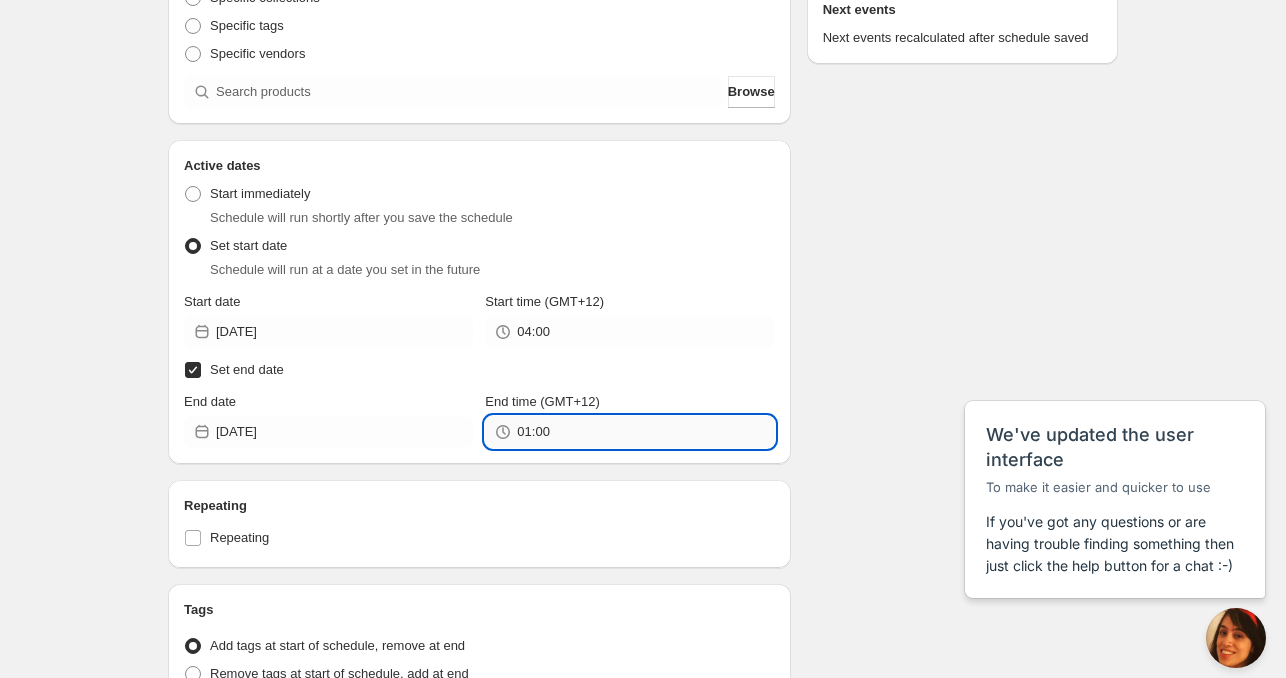 click on "01:00" at bounding box center (645, 432) 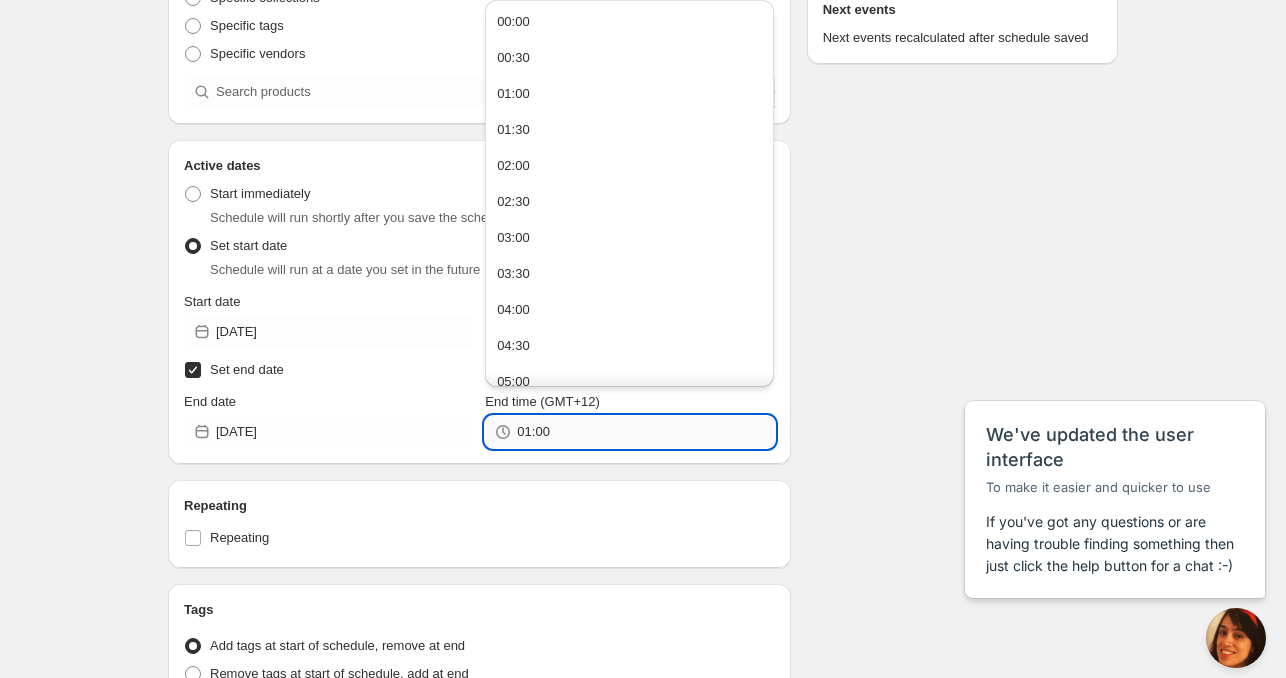 paste on "4" 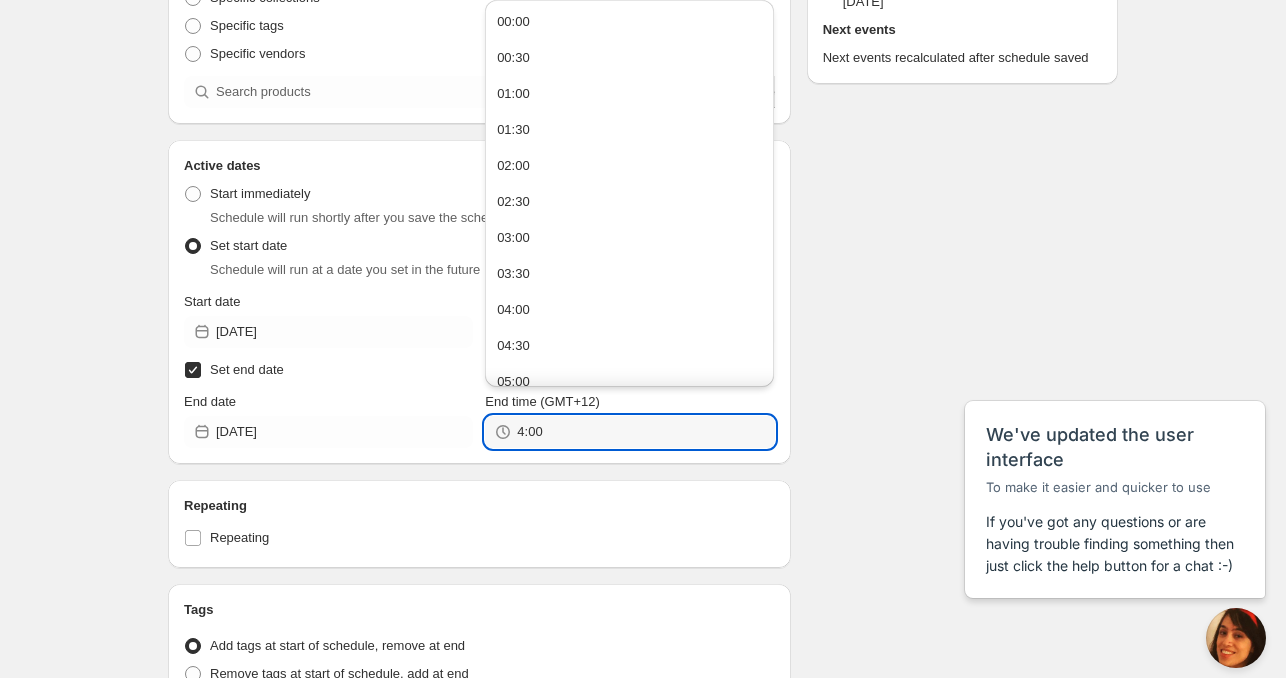 click on "Active dates Active Date Type Start immediately Schedule will run shortly after you save the schedule Set start date Schedule will run at a date you set in the future Start date [DATE] Start time (GMT+12) 04:00 Set end date End date [DATE] End time (GMT+12) 4:00" at bounding box center (479, 302) 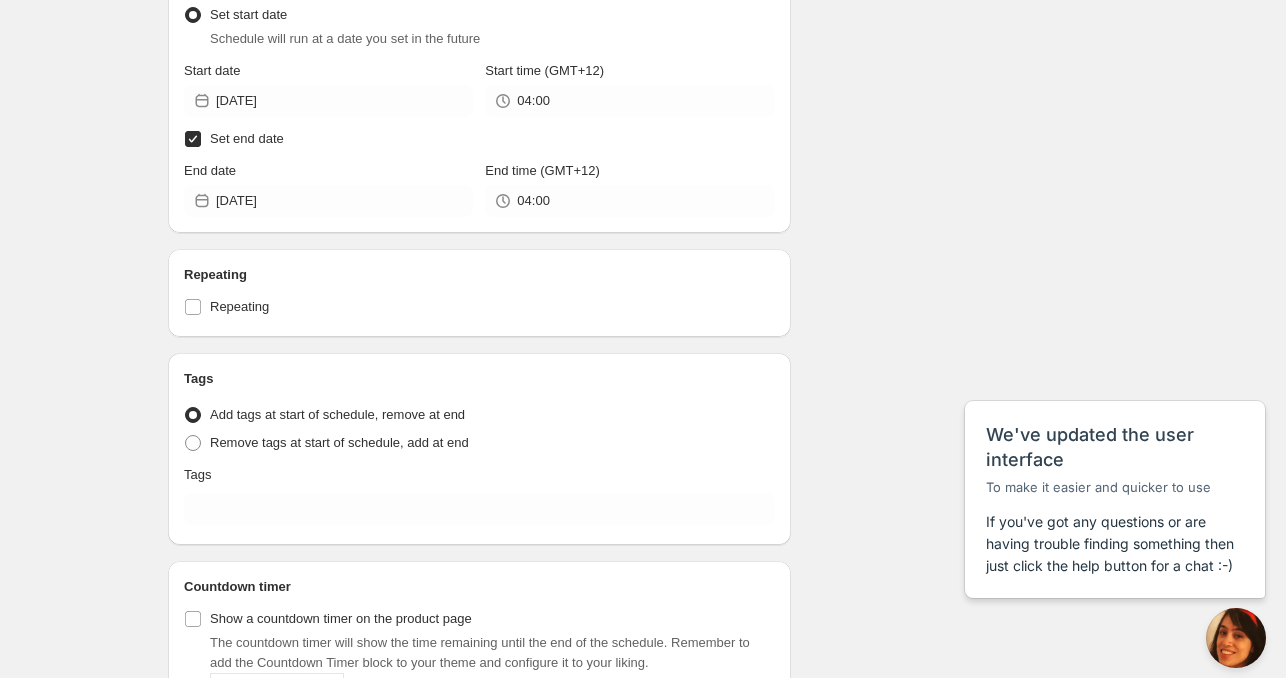scroll, scrollTop: 659, scrollLeft: 0, axis: vertical 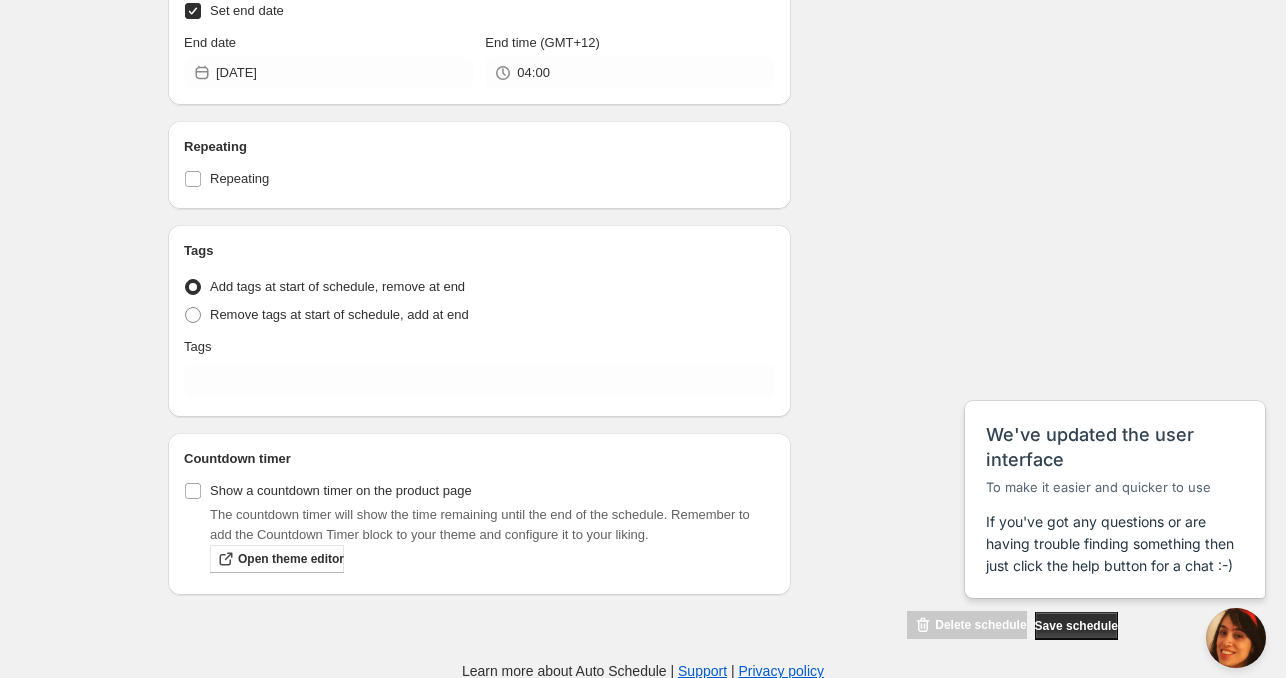 click on "Tags Tag type Add tags at start of schedule, remove at end Remove tags at start of schedule, add at end Tags" at bounding box center (479, 321) 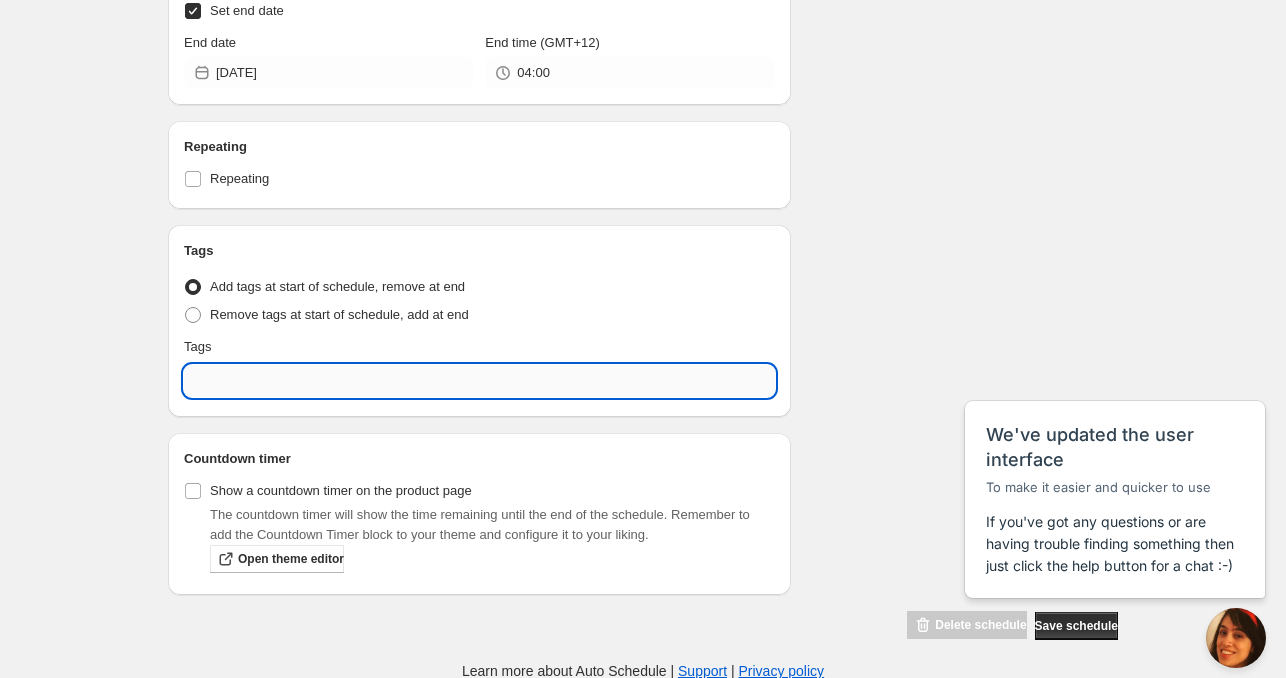 click at bounding box center (479, 381) 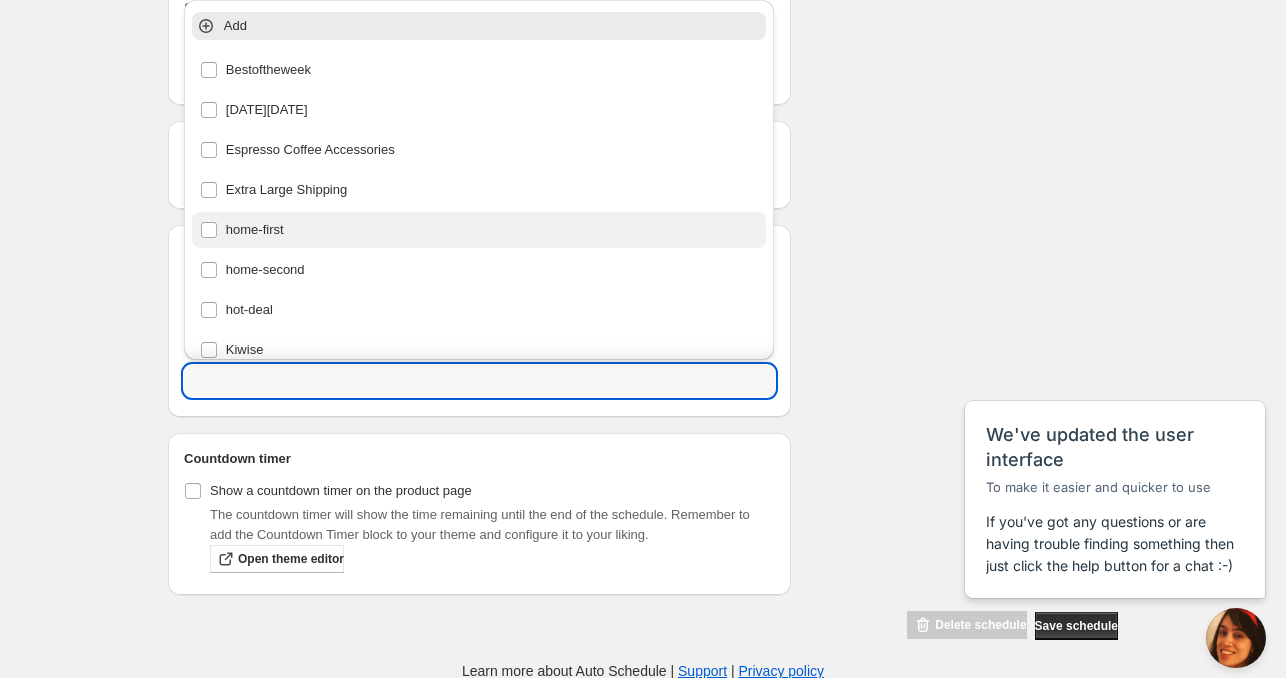 click on "home-first" at bounding box center (479, 230) 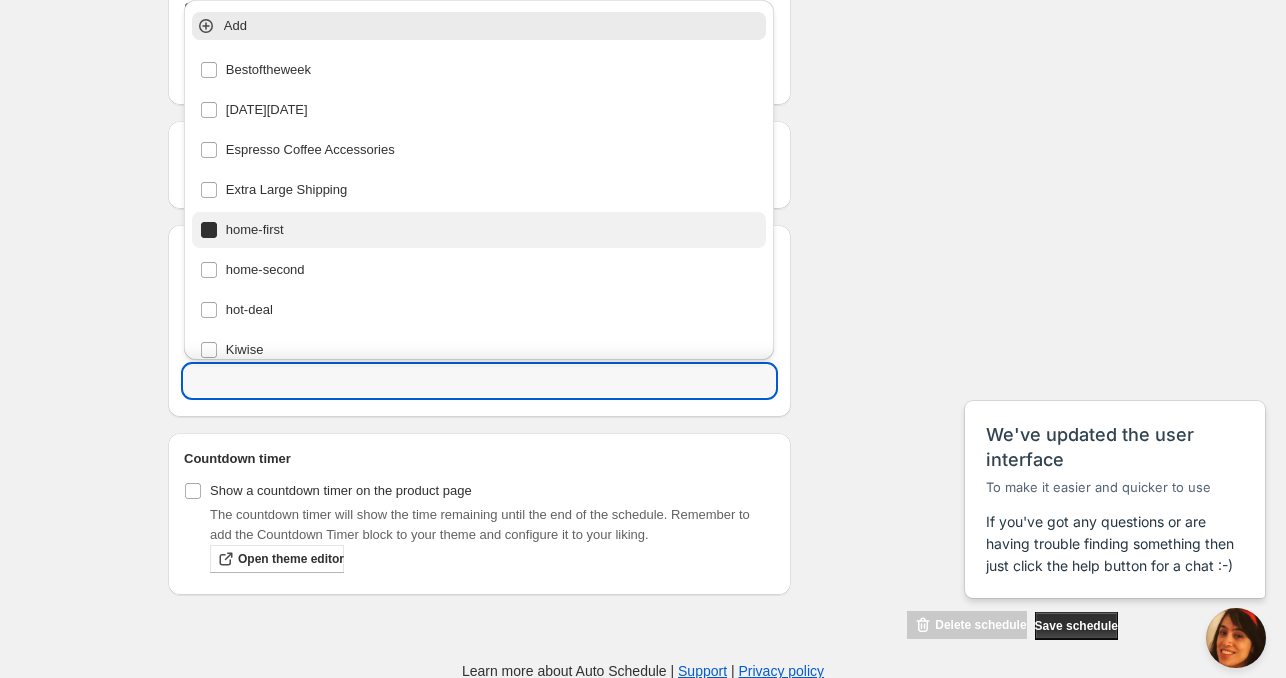 type on "home-first" 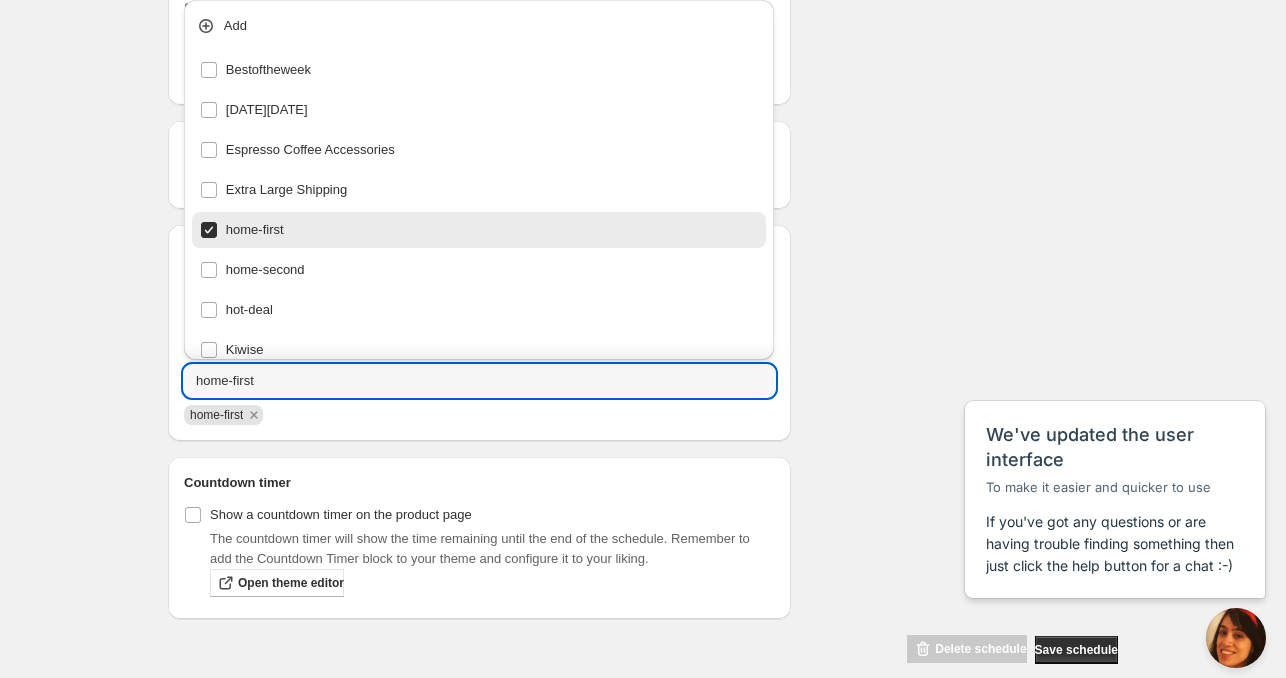 click on "Schedule name [DATE] 4am Your customers won't see this Product selection Entity type Specific products Specific collections Specific tags Specific vendors Browse Active dates Active Date Type Start immediately Schedule will run shortly after you save the schedule Set start date Schedule will run at a date you set in the future Start date [DATE] Start time (GMT+12) 04:00 Set end date End date [DATE] End time (GMT+12) 04:00 Repeating Repeating Ok Cancel Every 1 Date range Days Weeks Months Years Days Ends Never On specific date After a number of occurances Tags Tag type Add tags at start of schedule, remove at end Remove tags at start of schedule, add at end Tags home-first home-first Countdown timer Show a countdown timer on the product page The countdown timer will show the time remaining until the end of the schedule. Remember to add the Countdown Timer block to your theme and configure it to your liking. Open theme editor Summary [DATE] 4am Type Add/remove tags from products" at bounding box center [635, 33] 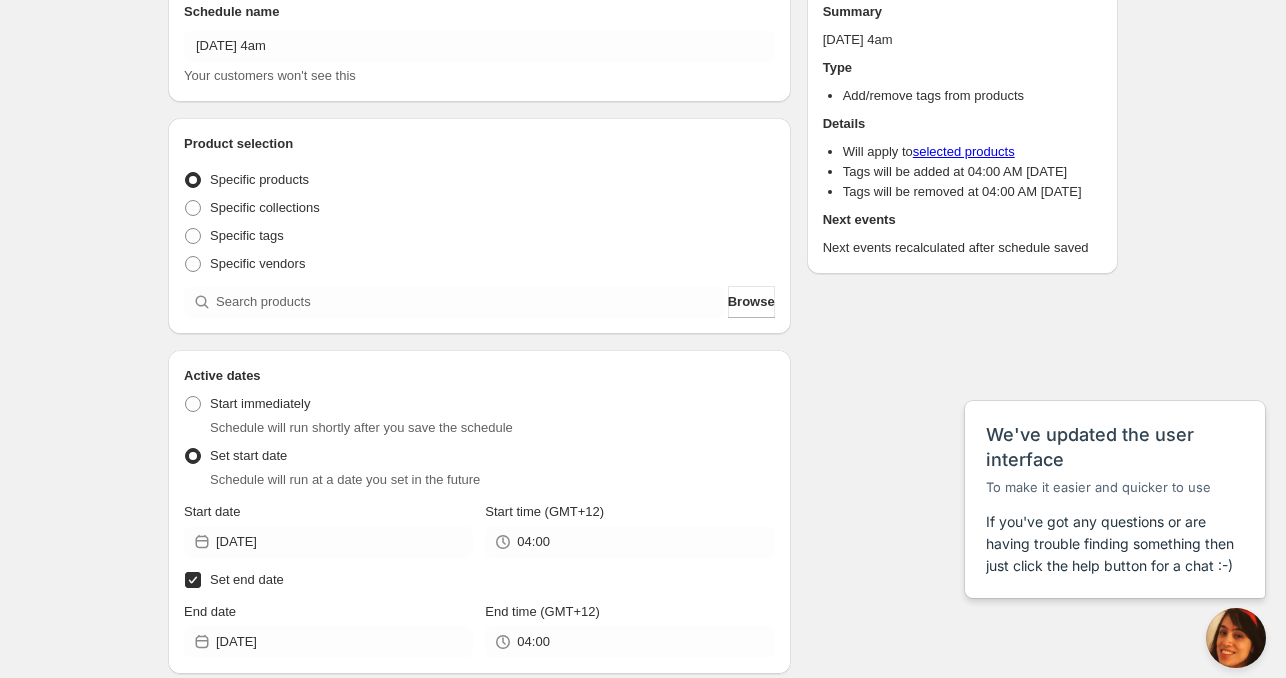 scroll, scrollTop: 0, scrollLeft: 0, axis: both 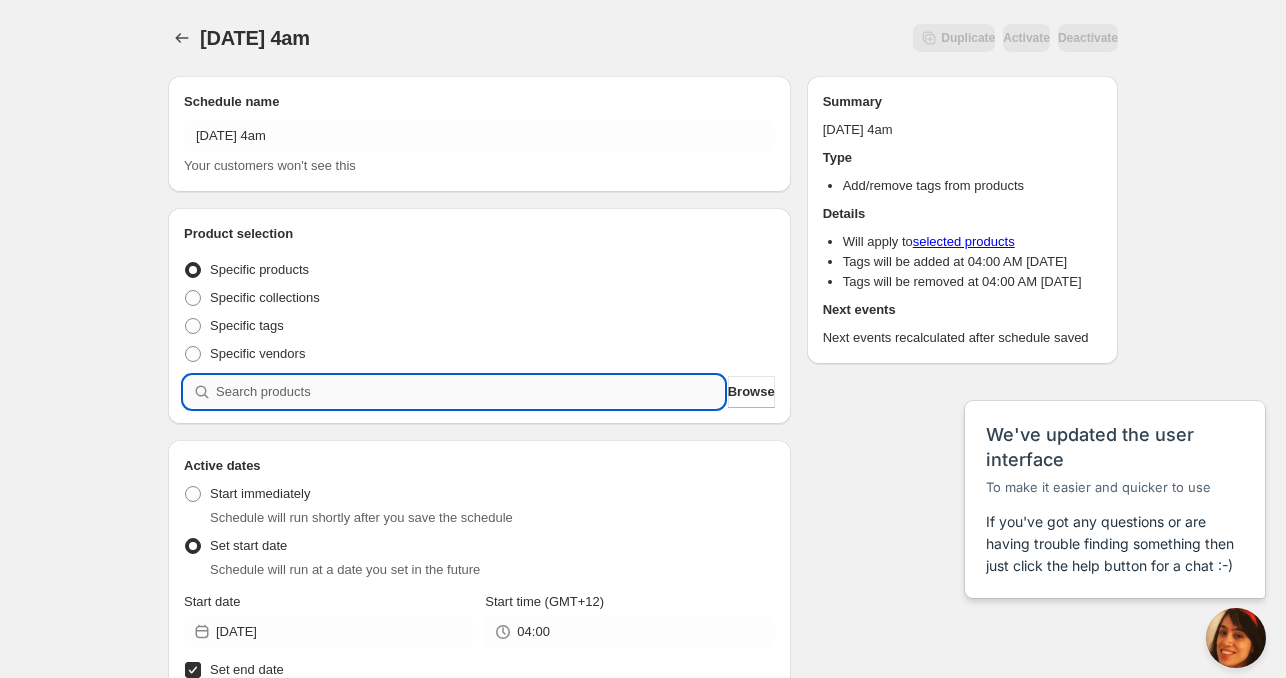 click at bounding box center [470, 392] 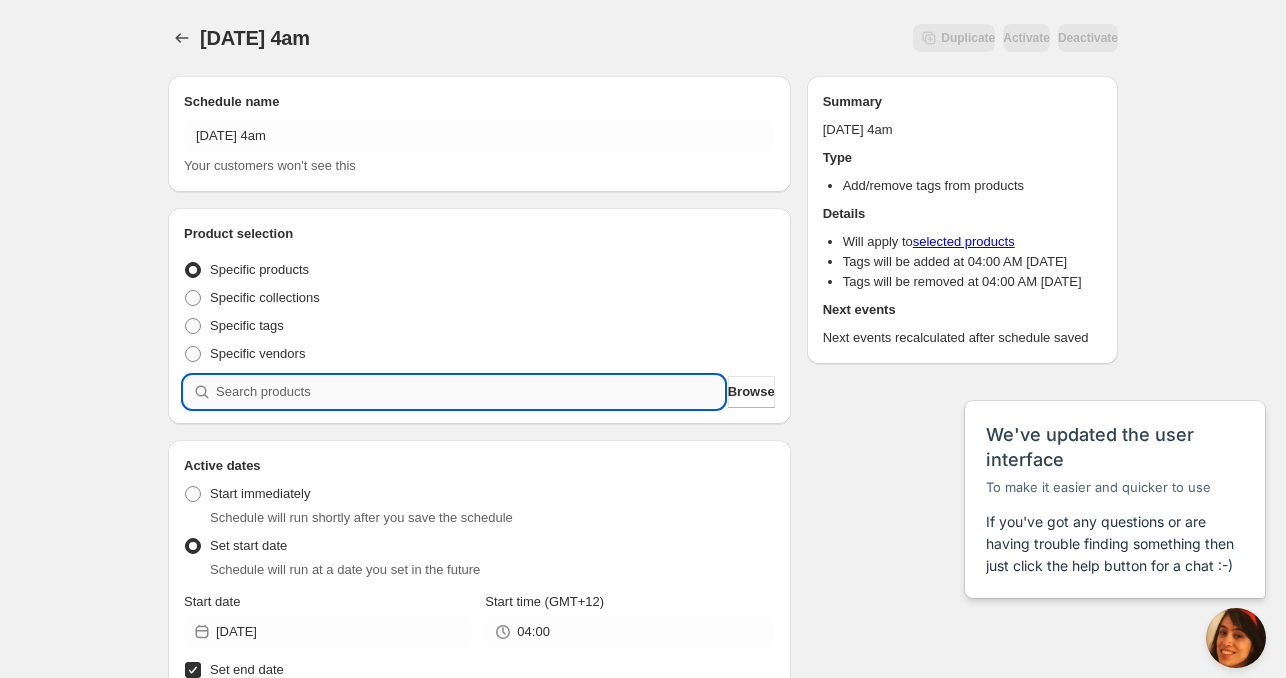 paste on "825777-WRE-M" 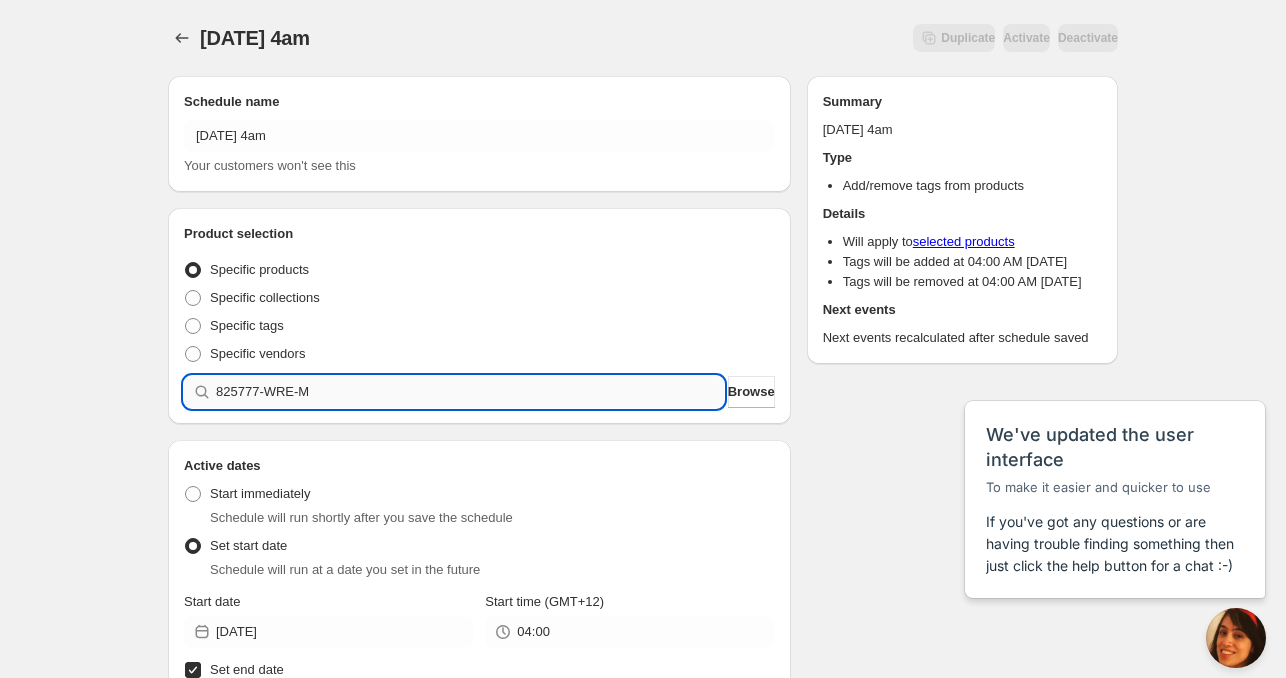 type 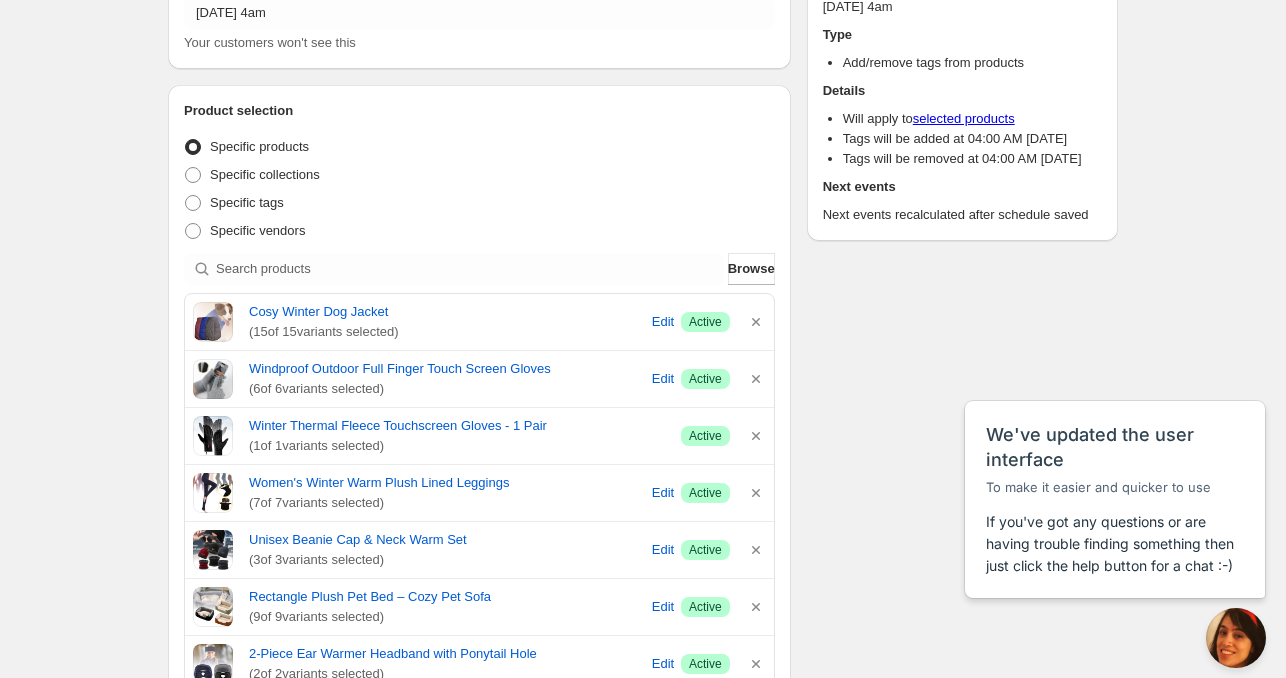 scroll, scrollTop: 0, scrollLeft: 0, axis: both 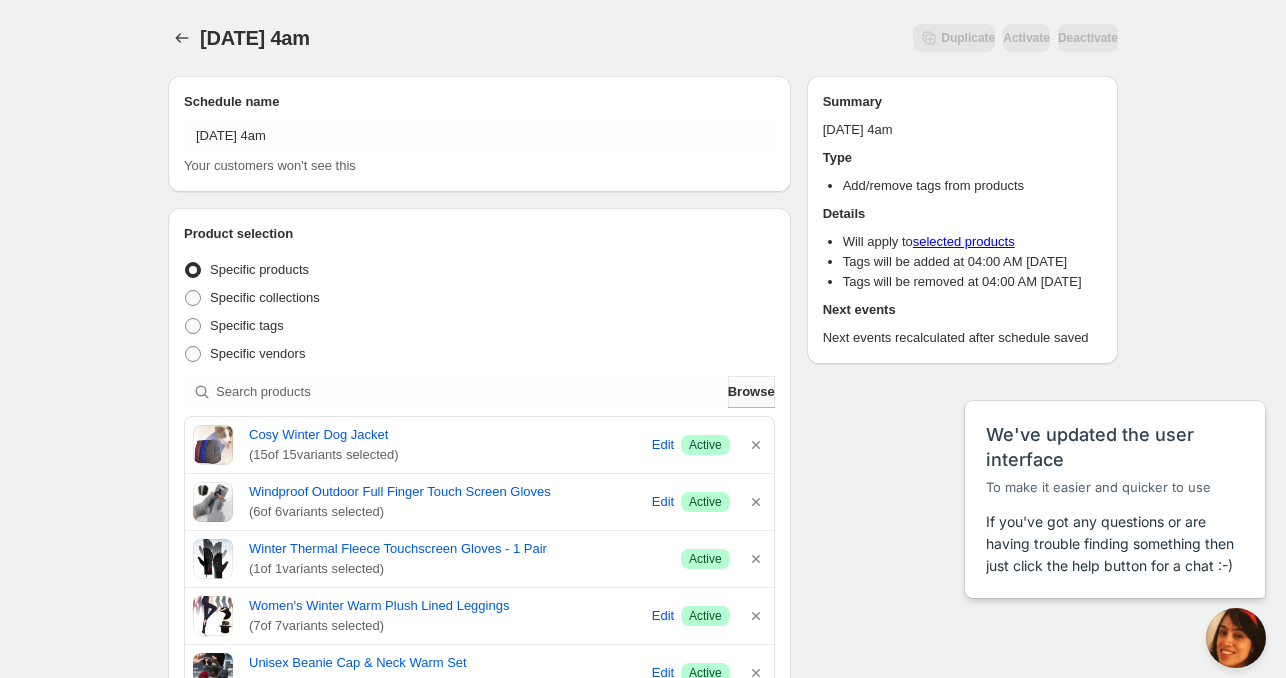 click on "Browse" at bounding box center [751, 392] 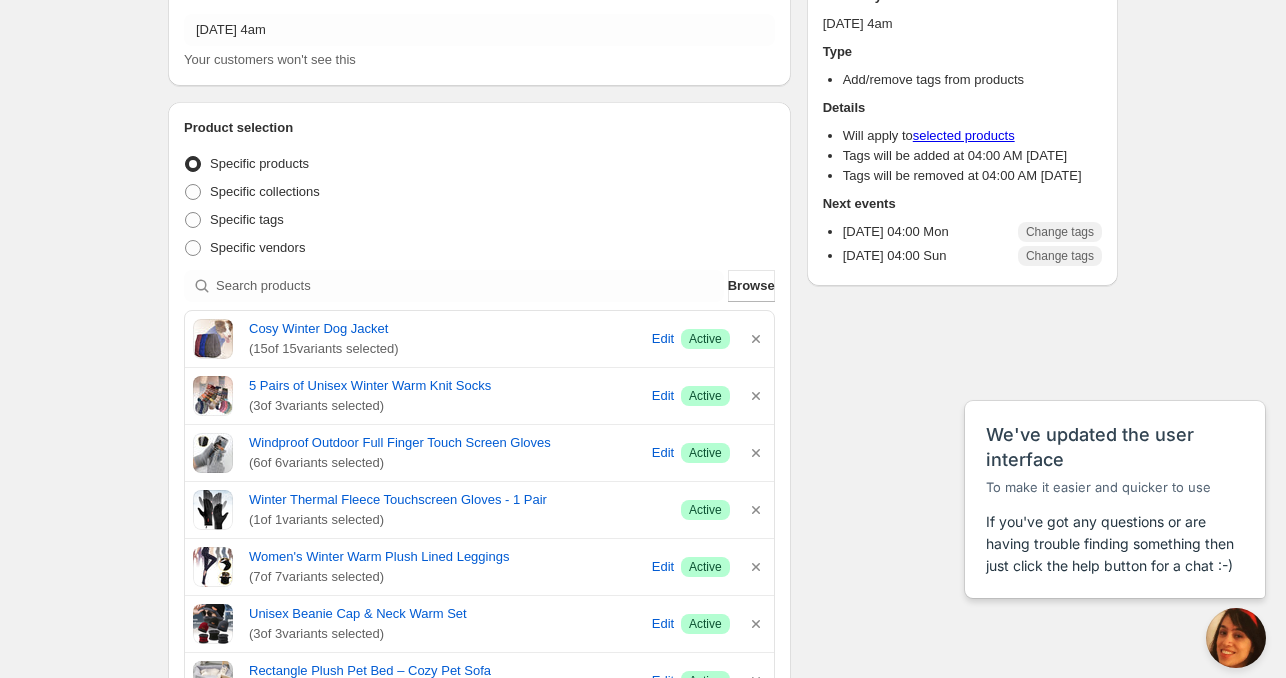 scroll, scrollTop: 0, scrollLeft: 0, axis: both 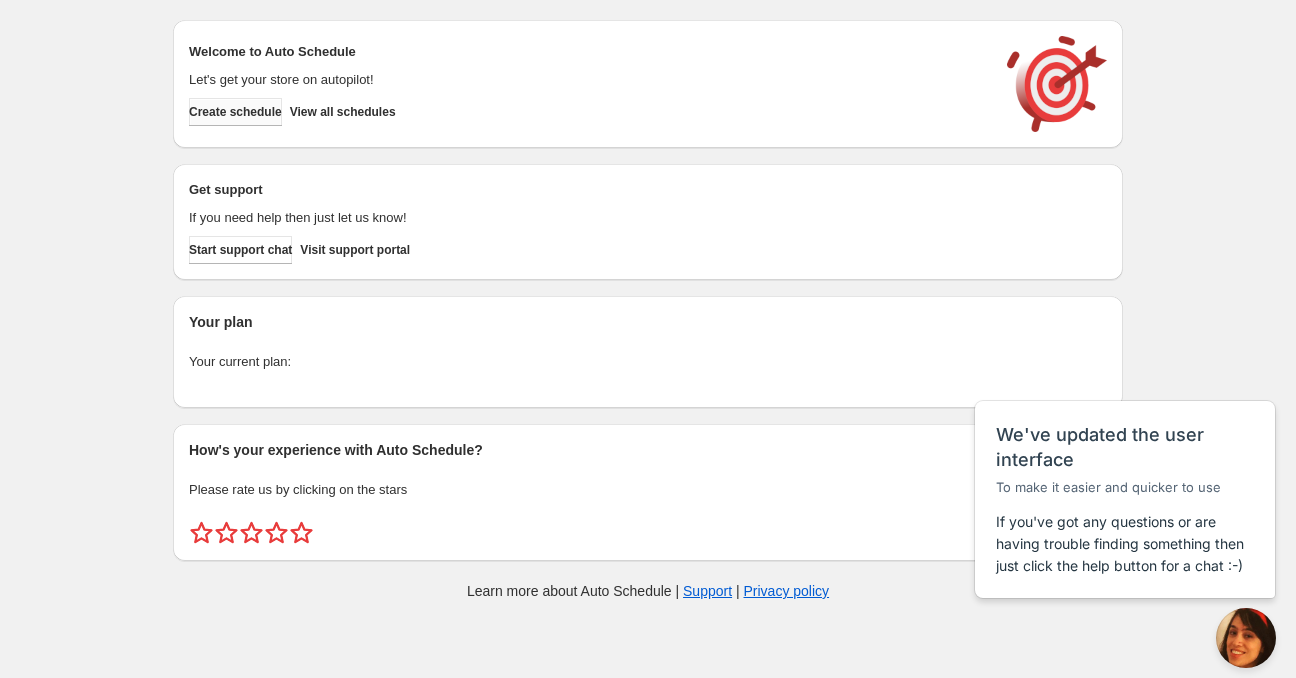 click on "Create schedule" at bounding box center (235, 112) 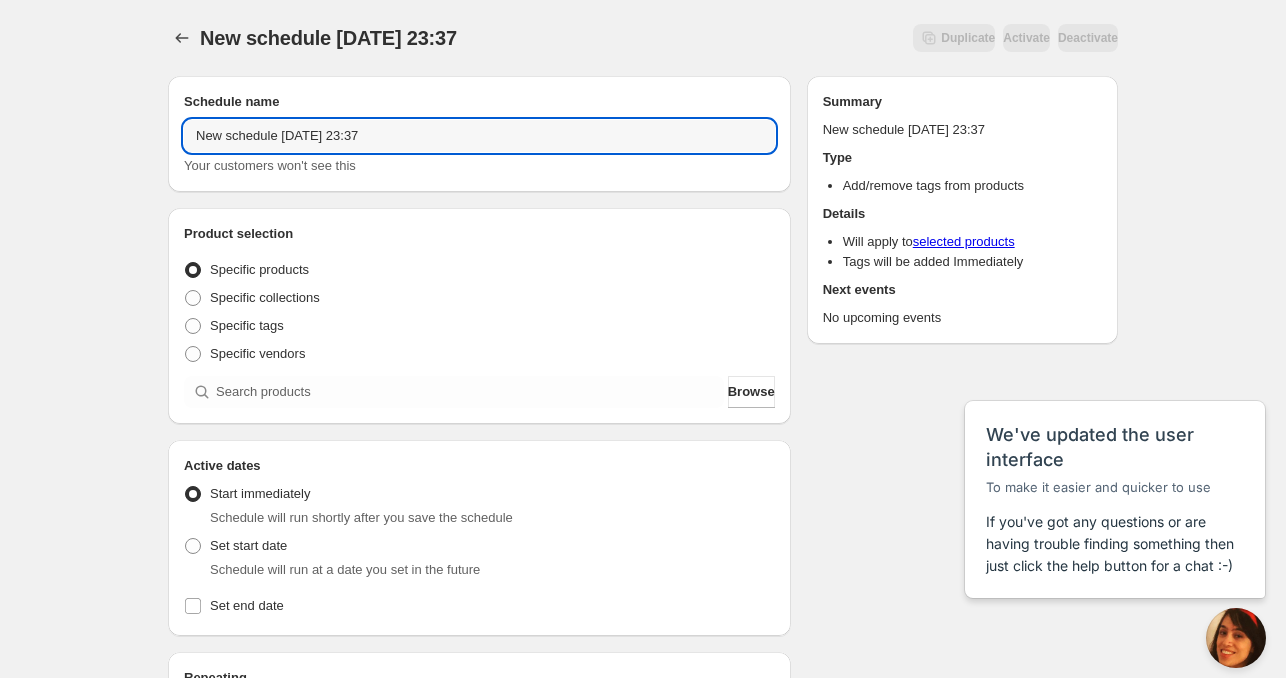drag, startPoint x: 273, startPoint y: 133, endPoint x: -46, endPoint y: 135, distance: 319.00626 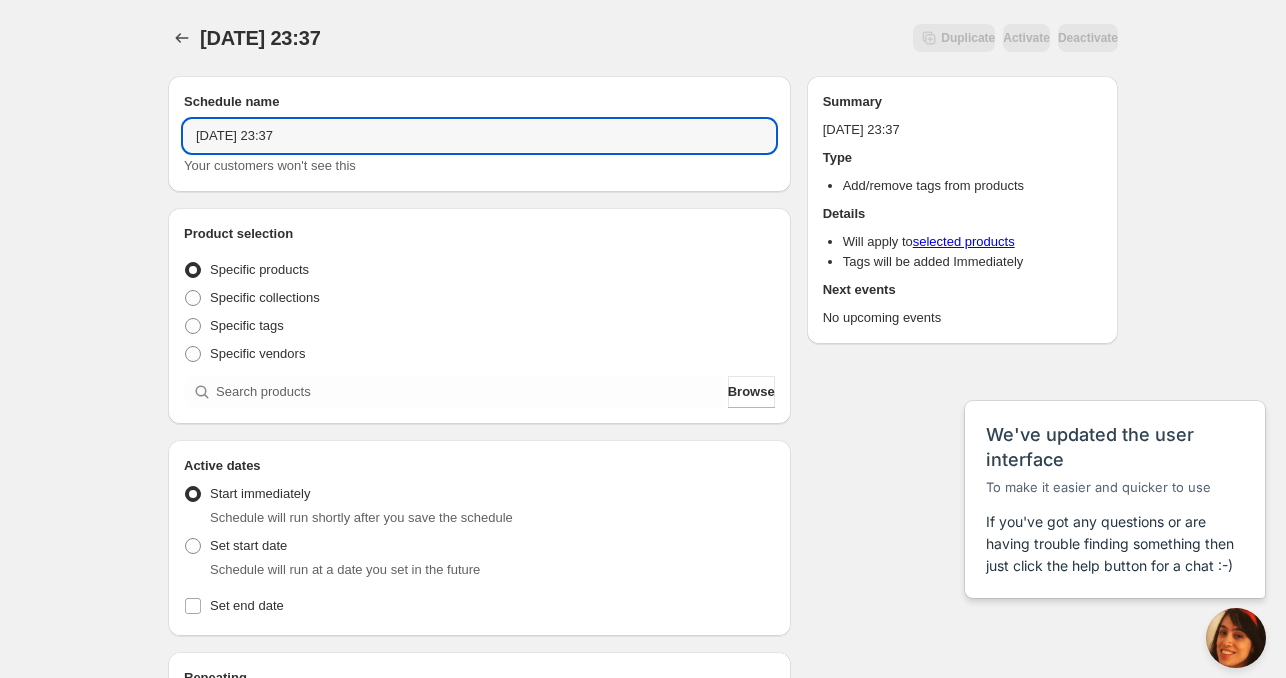 type on "[DATE] 23:37" 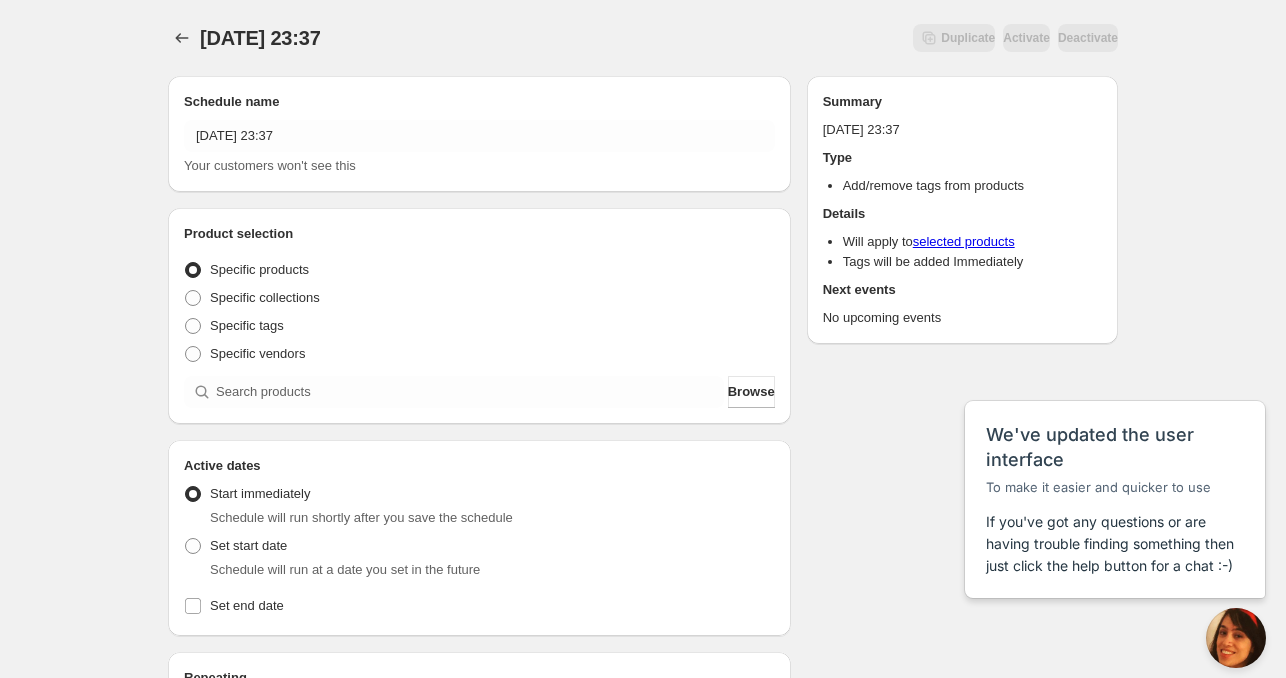 drag, startPoint x: 113, startPoint y: 158, endPoint x: 225, endPoint y: 161, distance: 112.04017 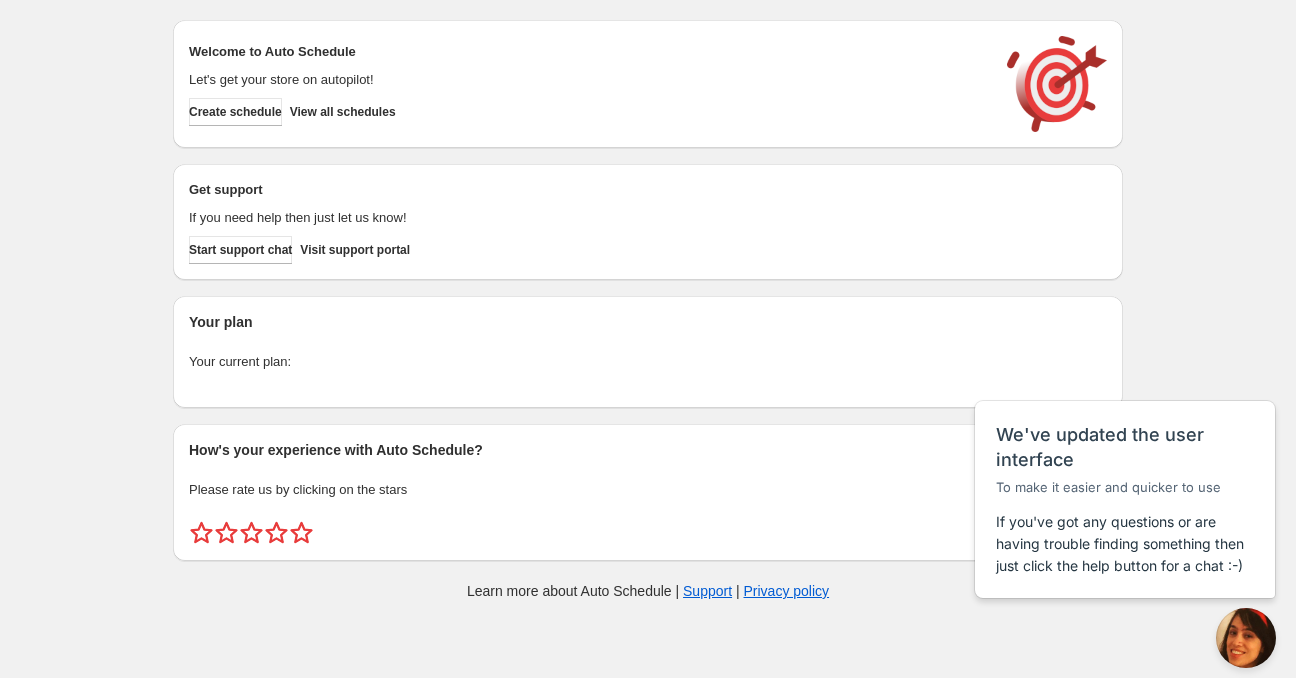 click on "Welcome to Auto Schedule Let's get your store on autopilot! Create schedule View all schedules" at bounding box center (648, 84) 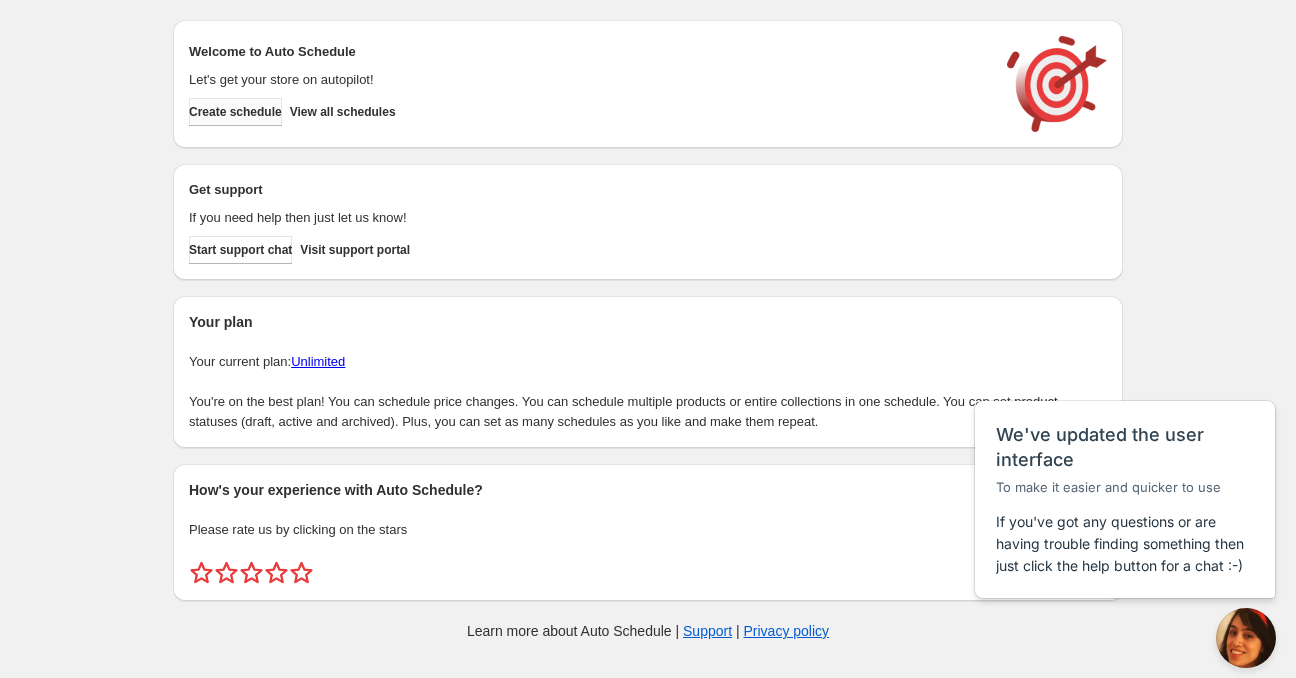 click on "Create schedule" at bounding box center [235, 112] 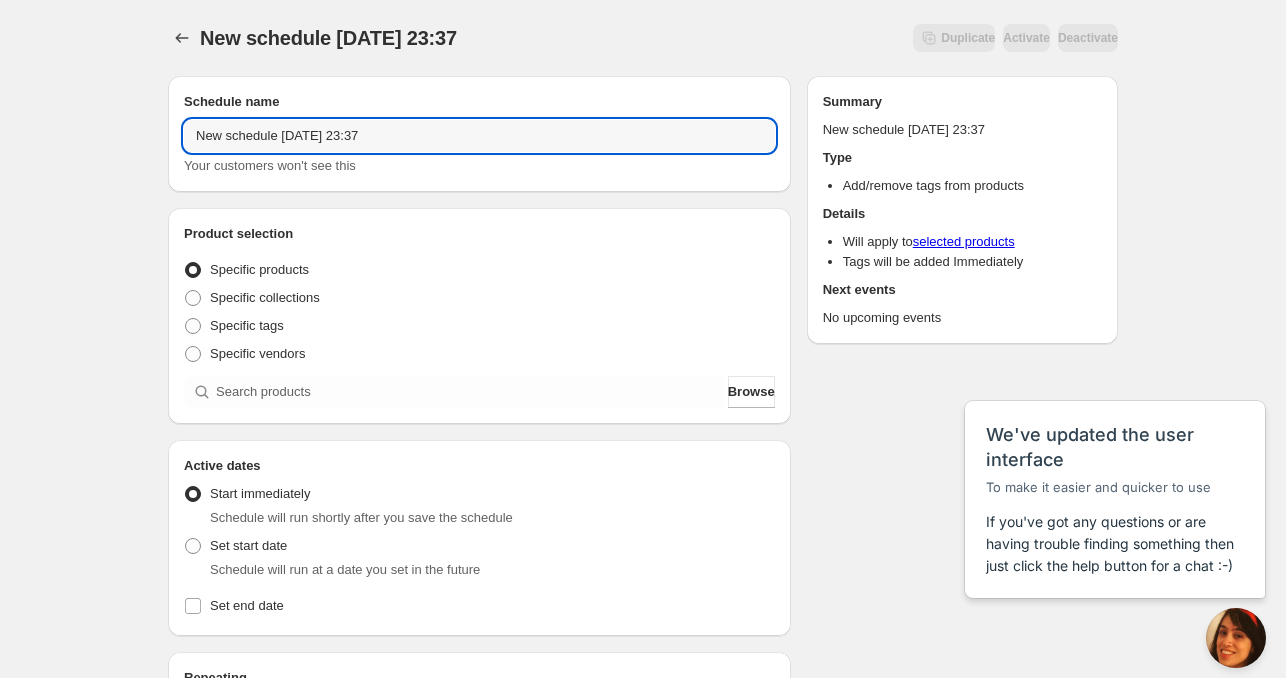 drag, startPoint x: 276, startPoint y: 134, endPoint x: 86, endPoint y: 140, distance: 190.09471 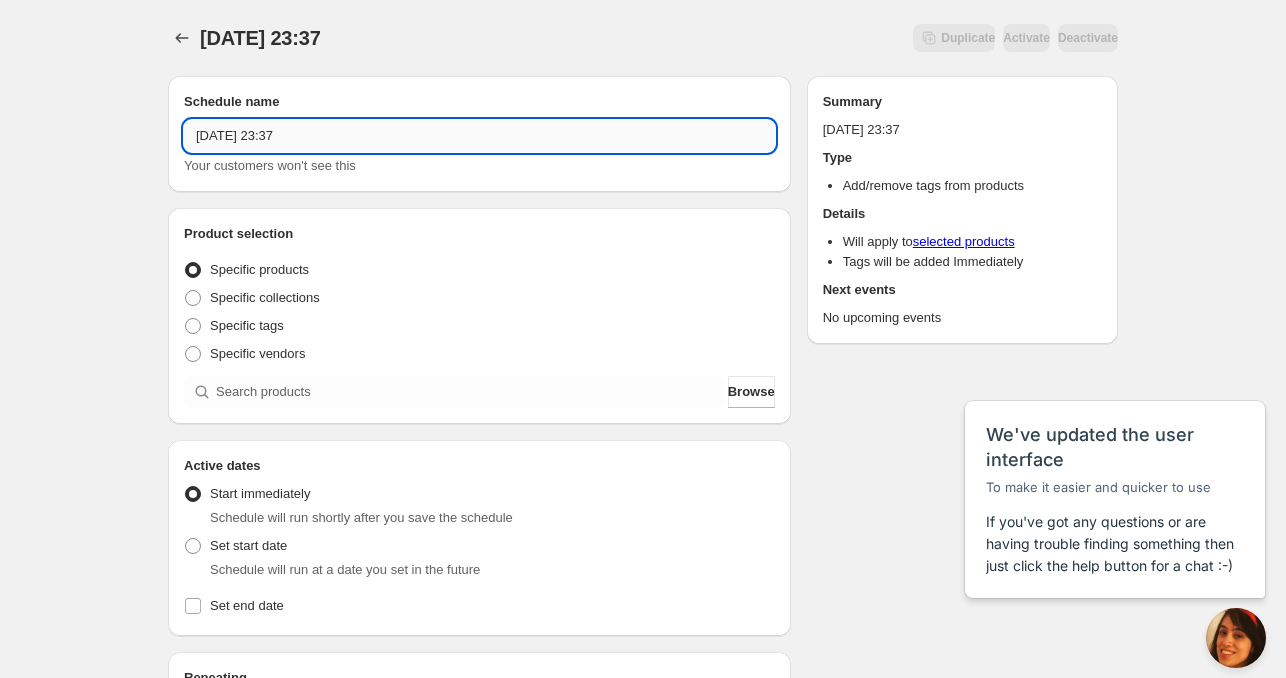 click on "[DATE] 23:37" at bounding box center (479, 136) 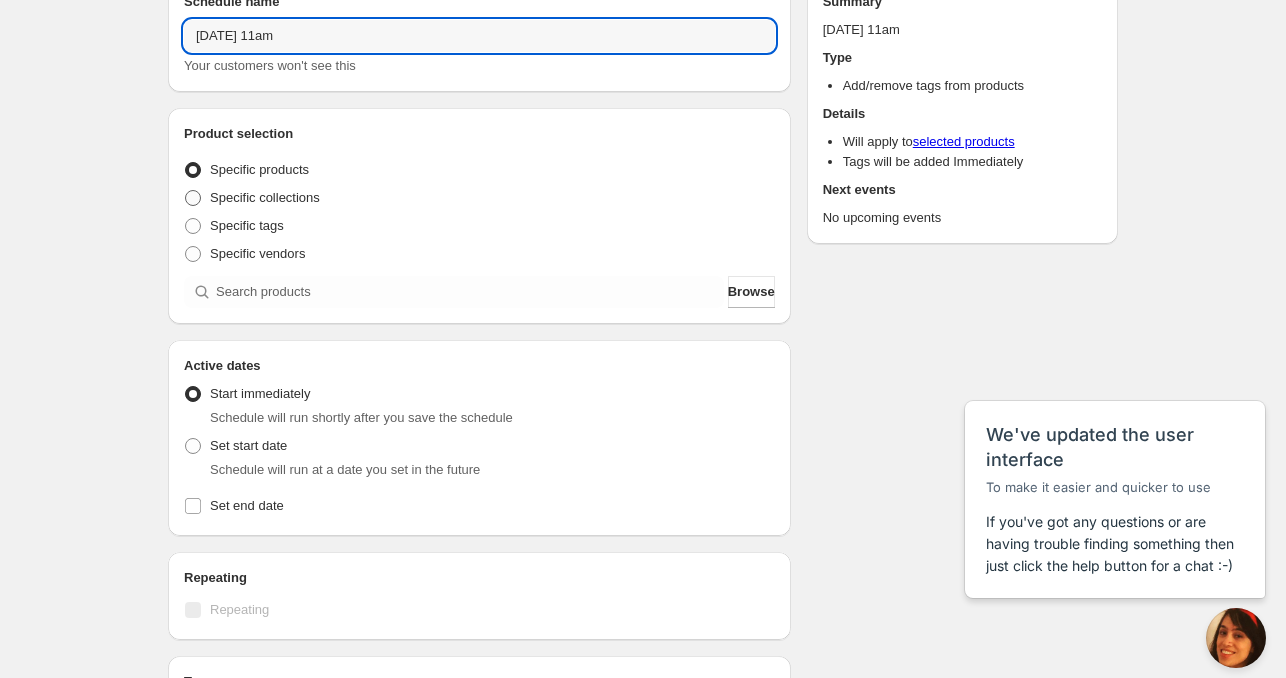 type on "[DATE] 11am" 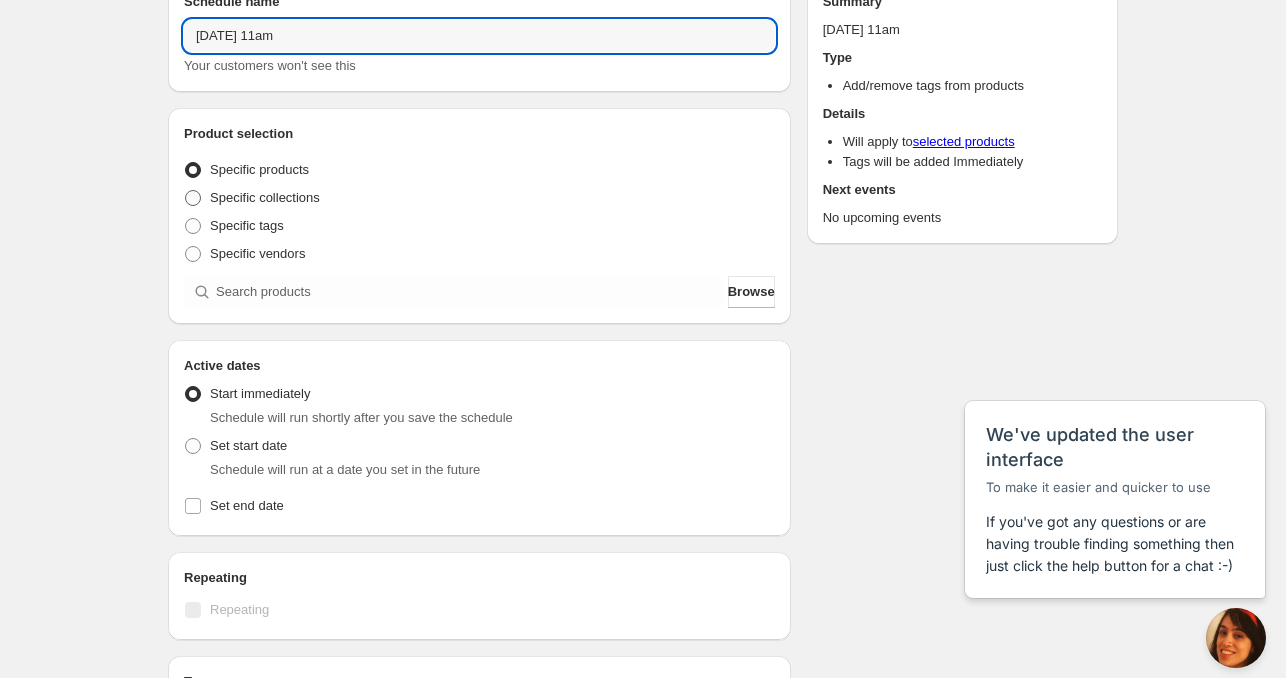 radio on "true" 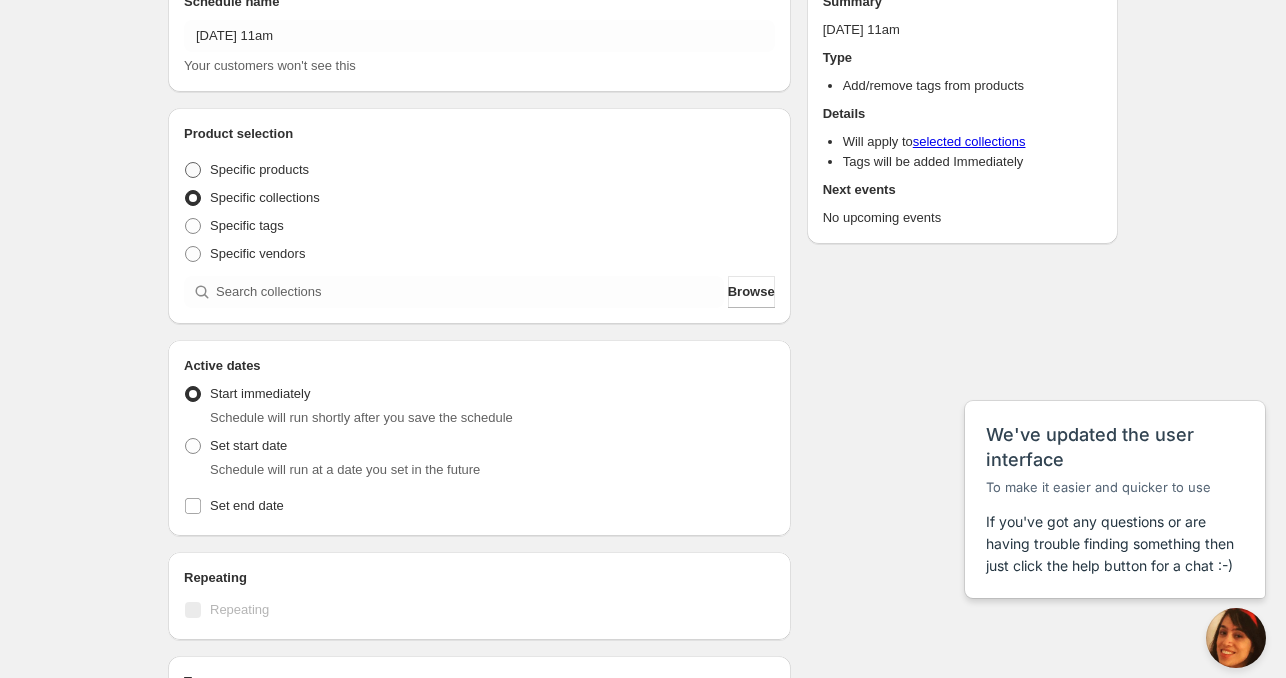 click on "Specific products" at bounding box center (259, 169) 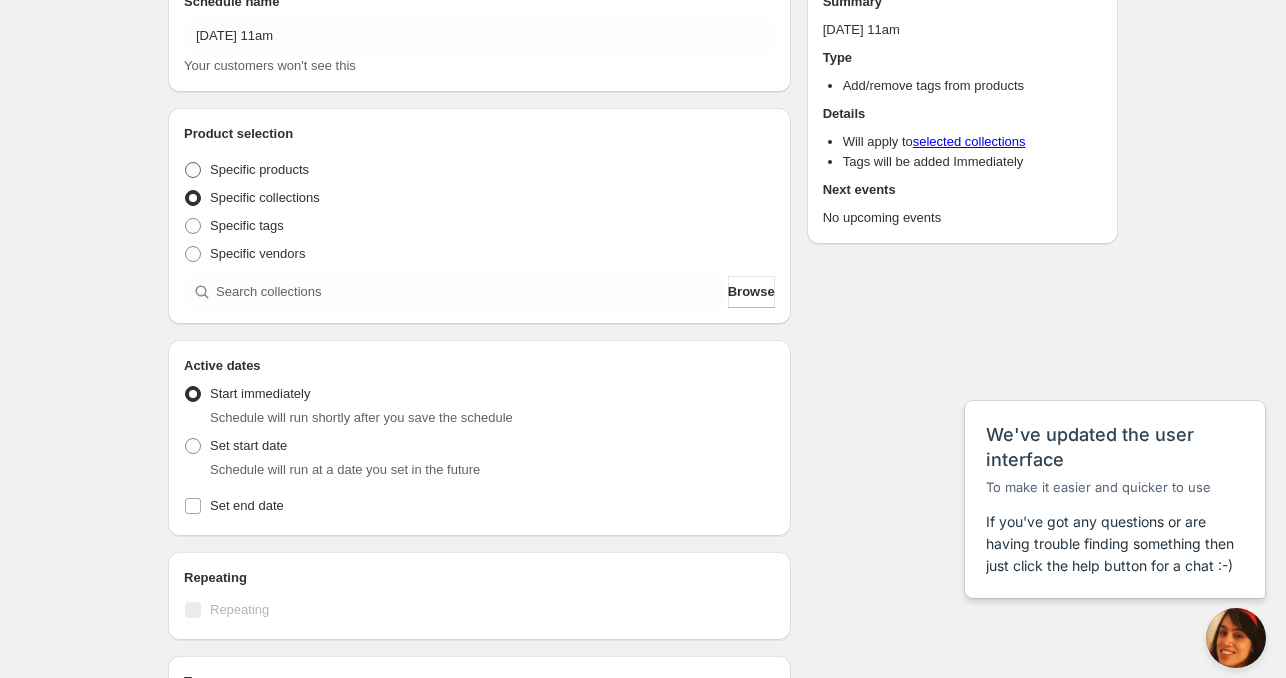 radio on "true" 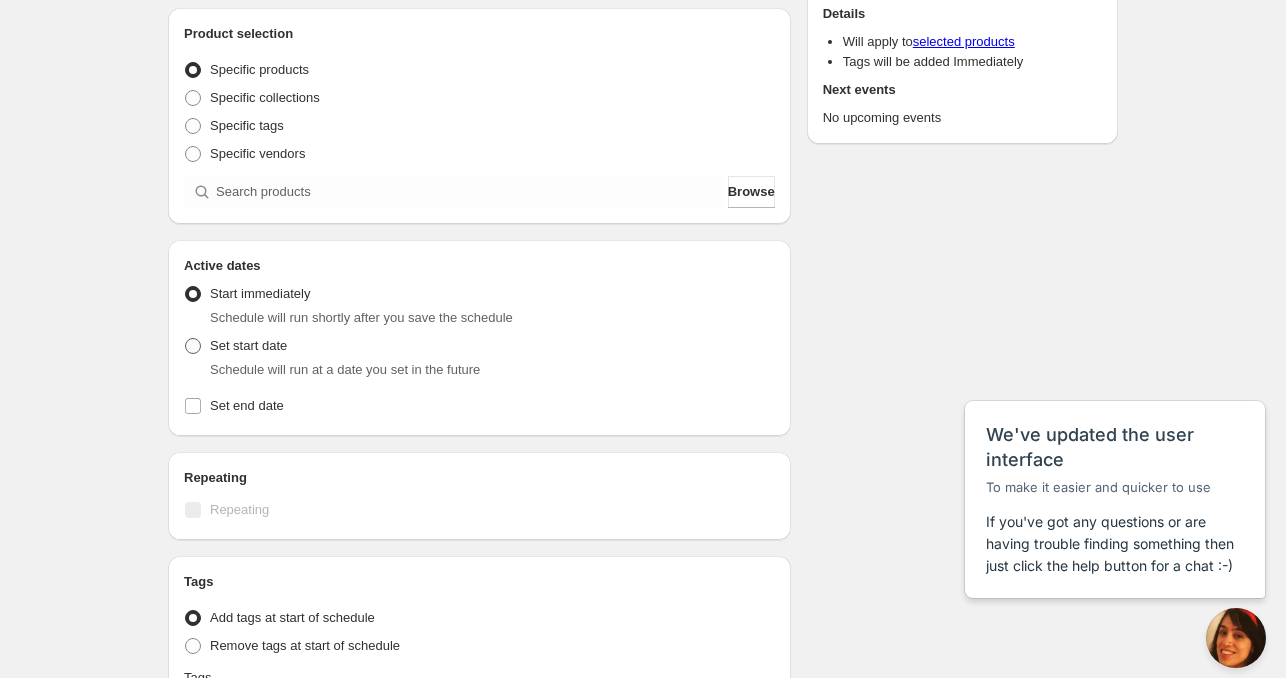 click at bounding box center (193, 346) 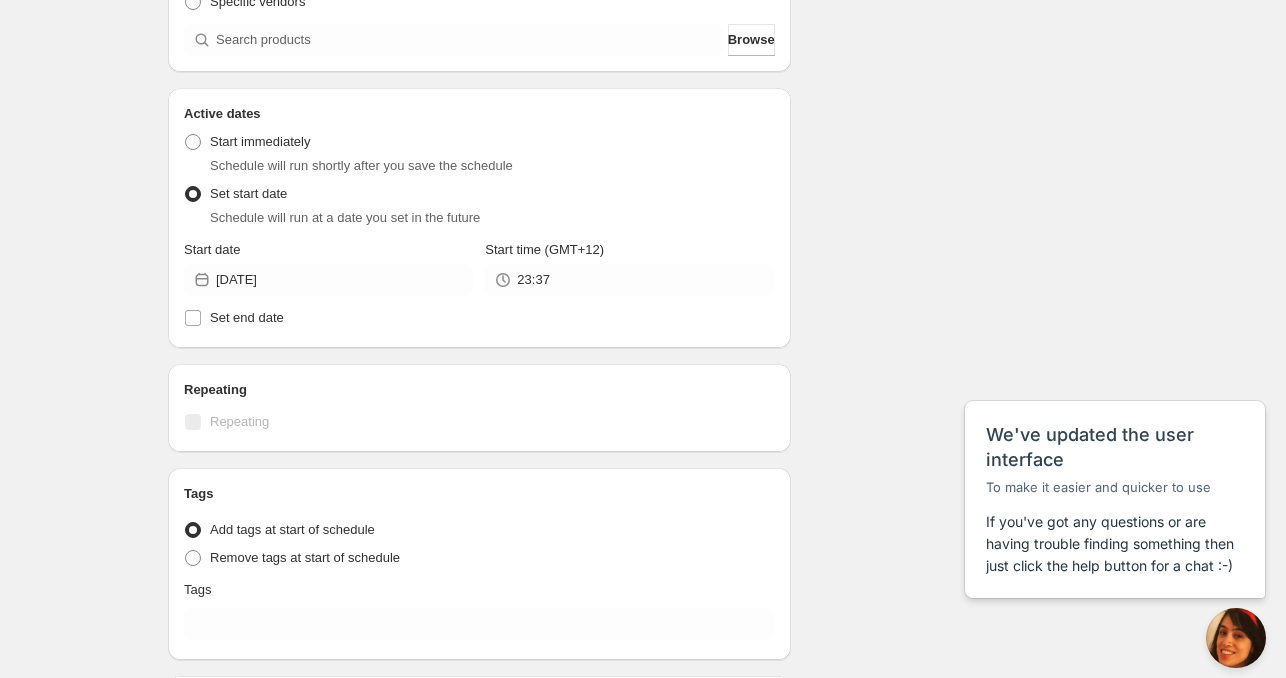 scroll, scrollTop: 500, scrollLeft: 0, axis: vertical 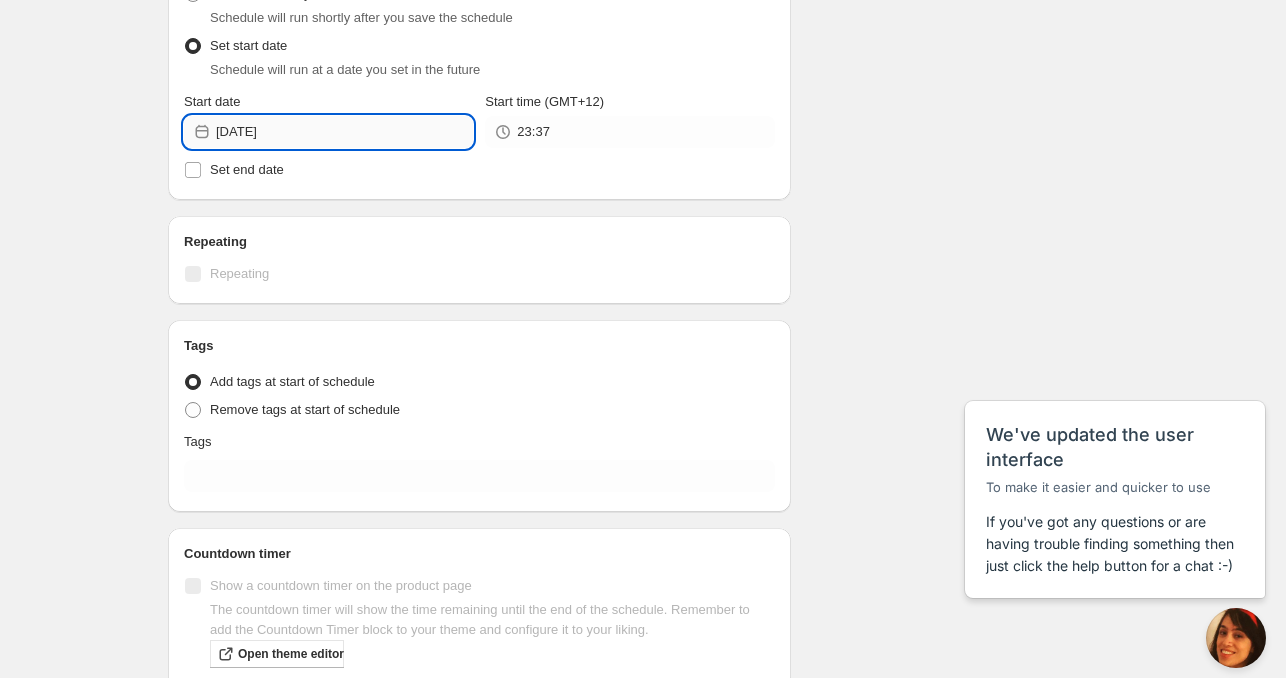 click on "[DATE]" at bounding box center (344, 132) 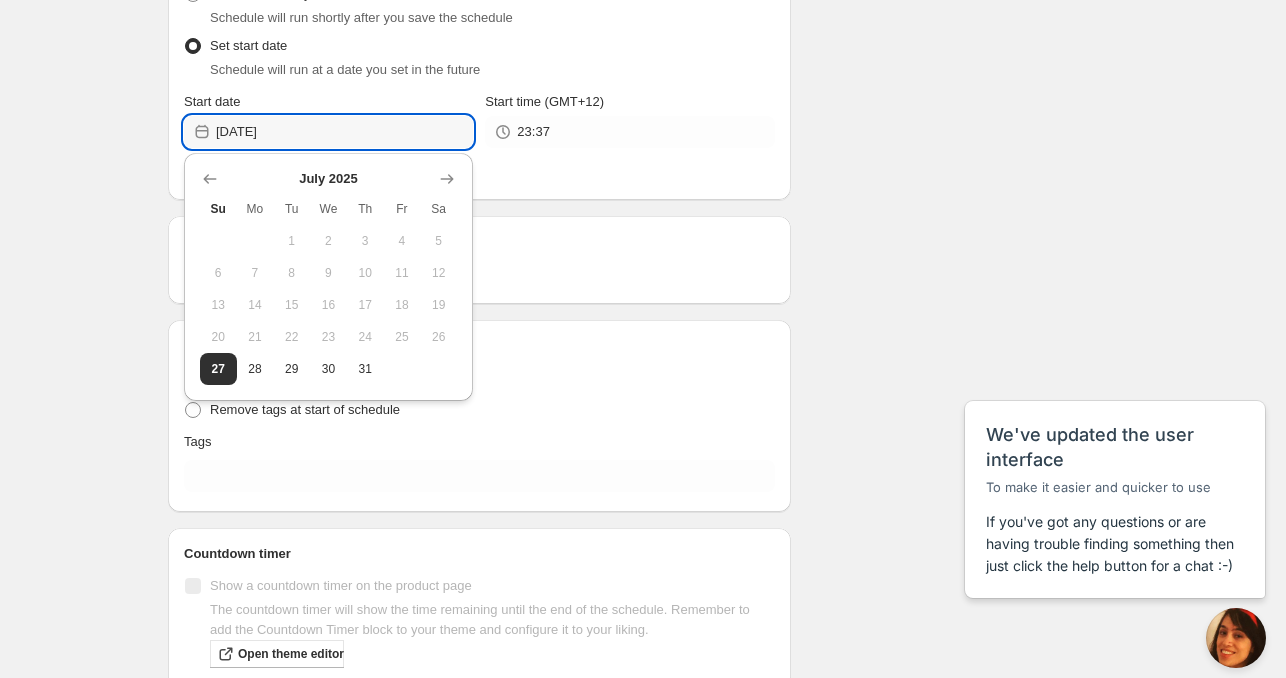 click on "28" at bounding box center (255, 369) 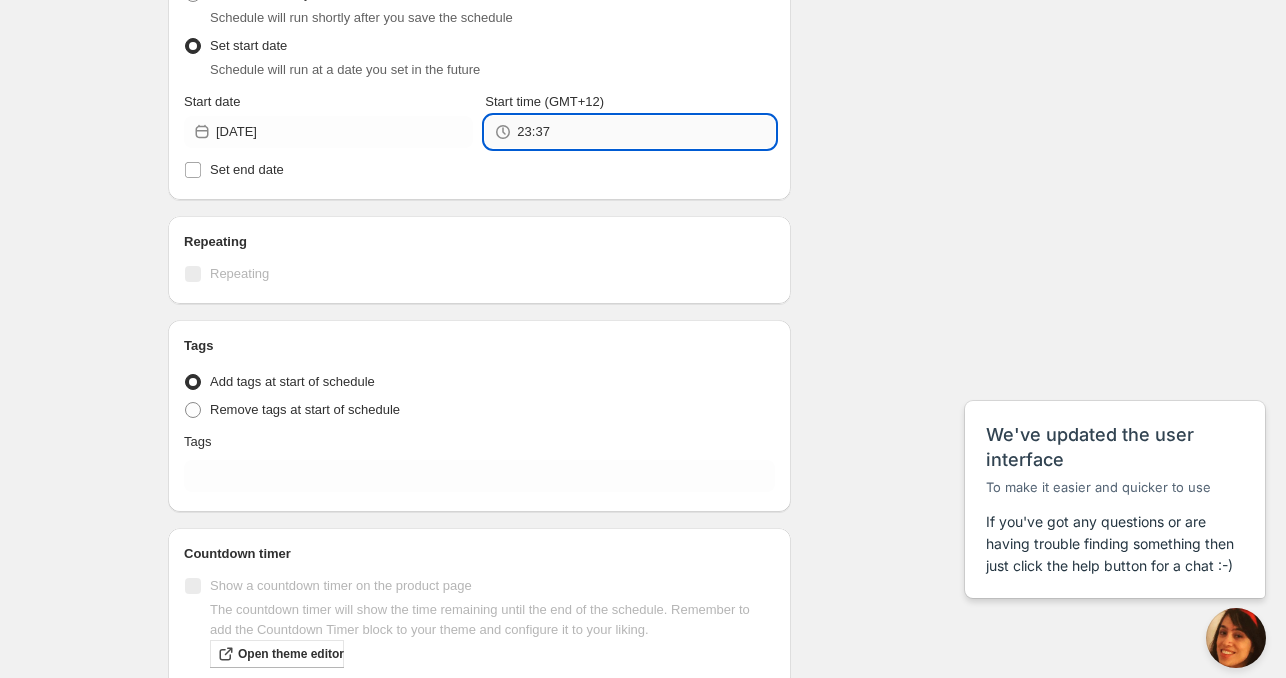 click on "23:37" at bounding box center [645, 132] 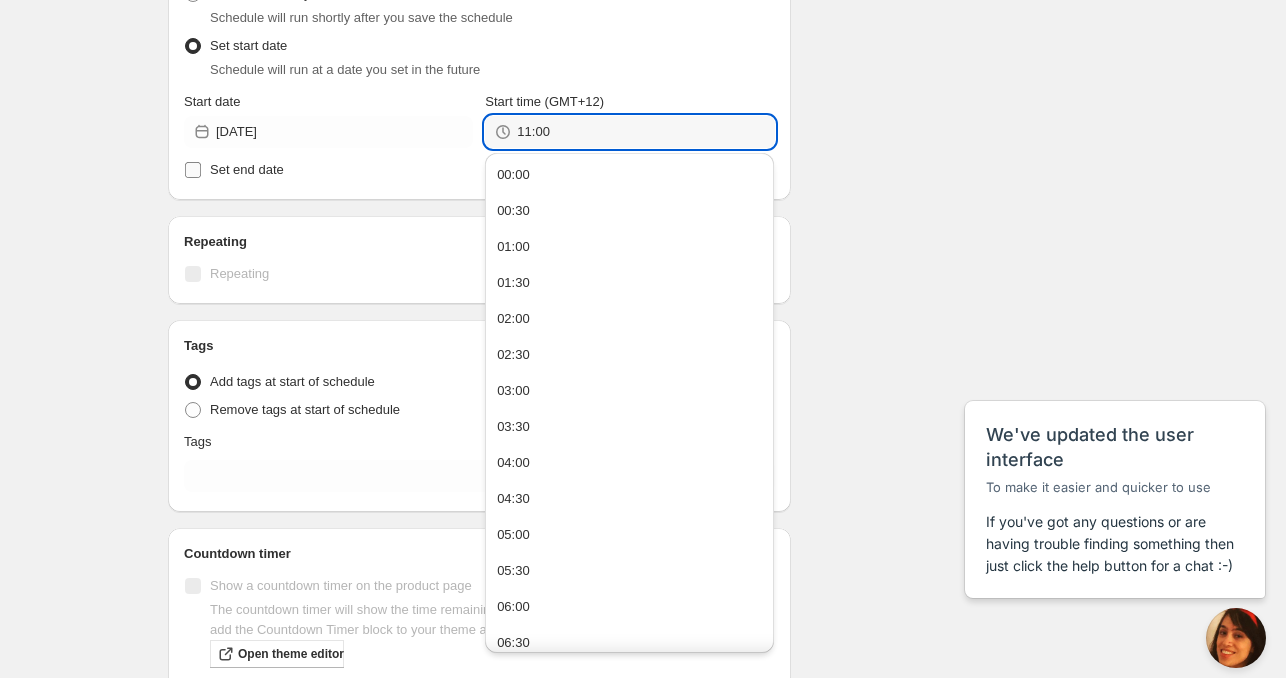 type on "11:00" 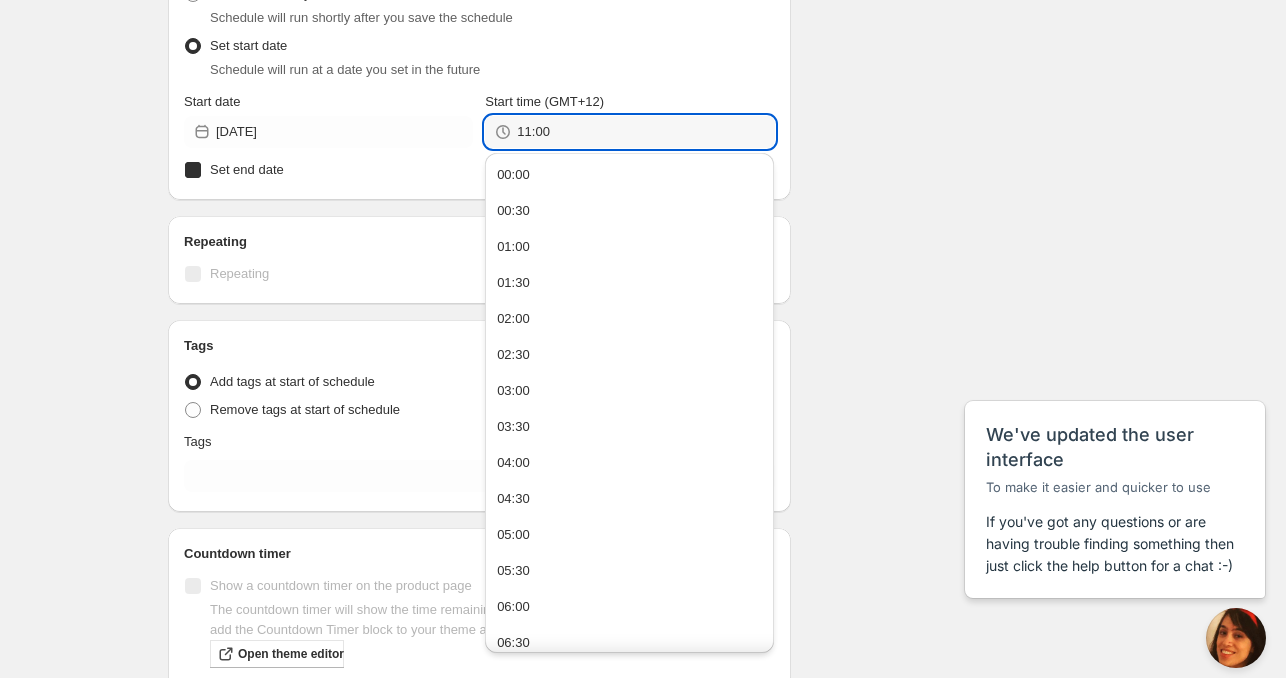 checkbox on "true" 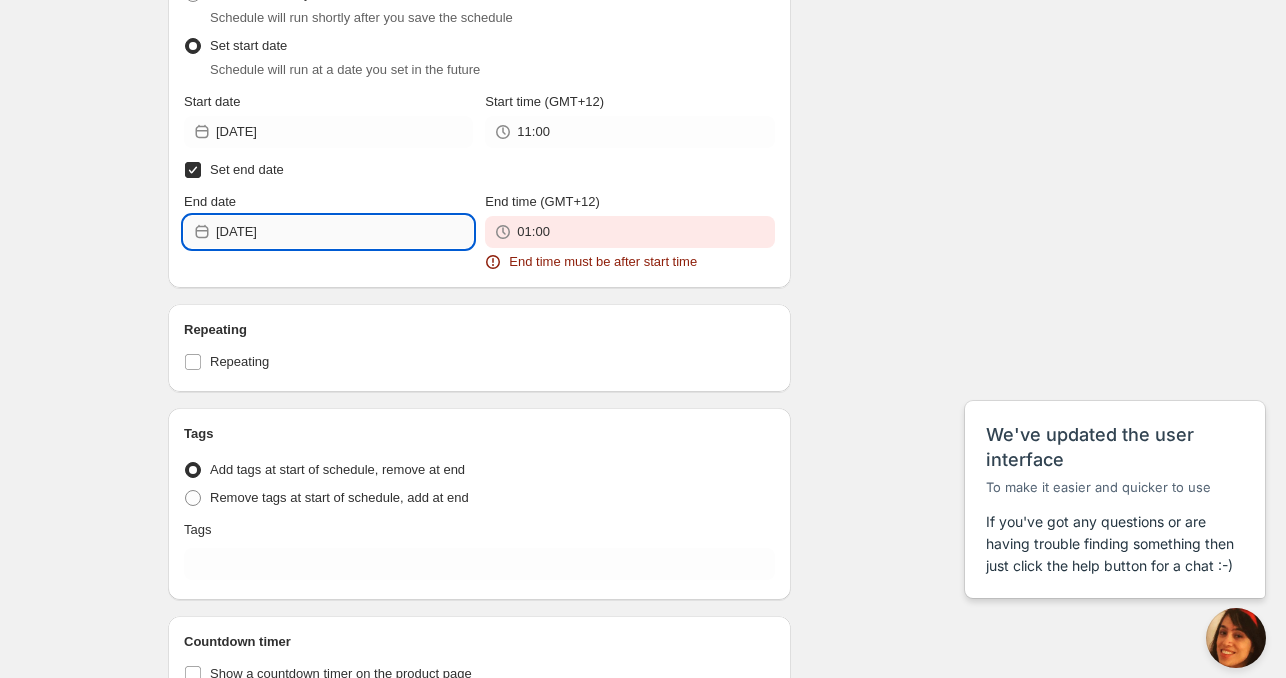 click on "[DATE]" at bounding box center [344, 232] 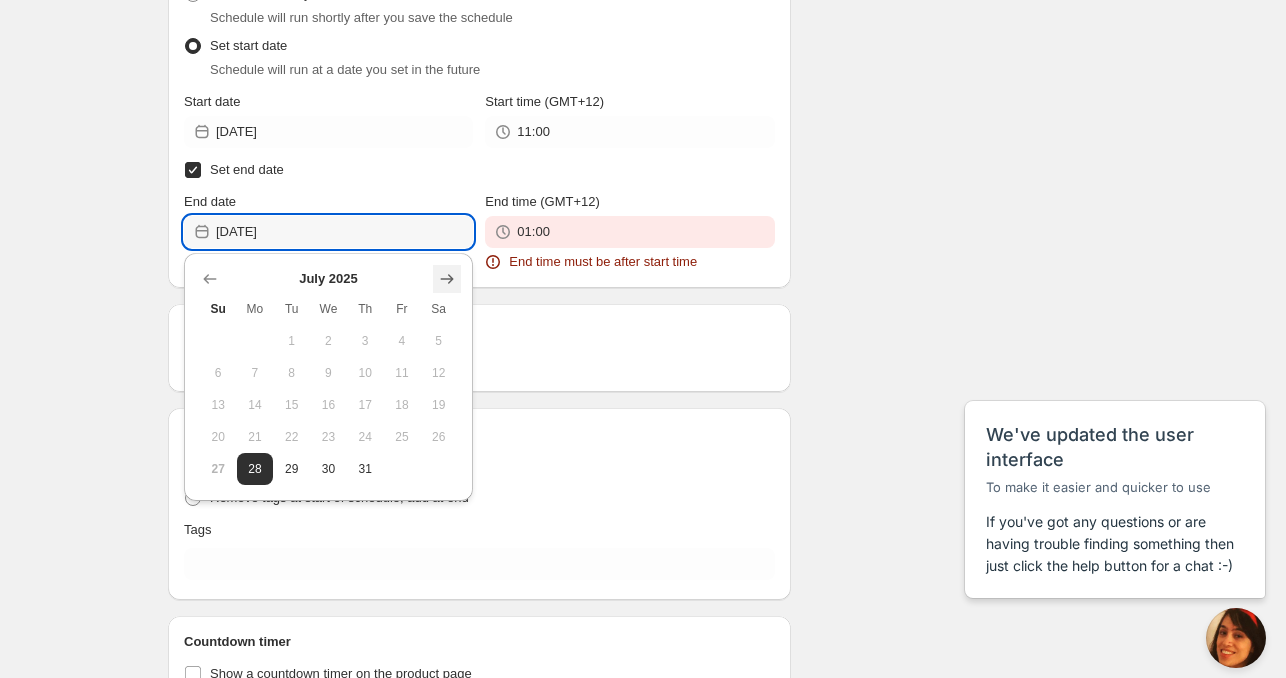 click 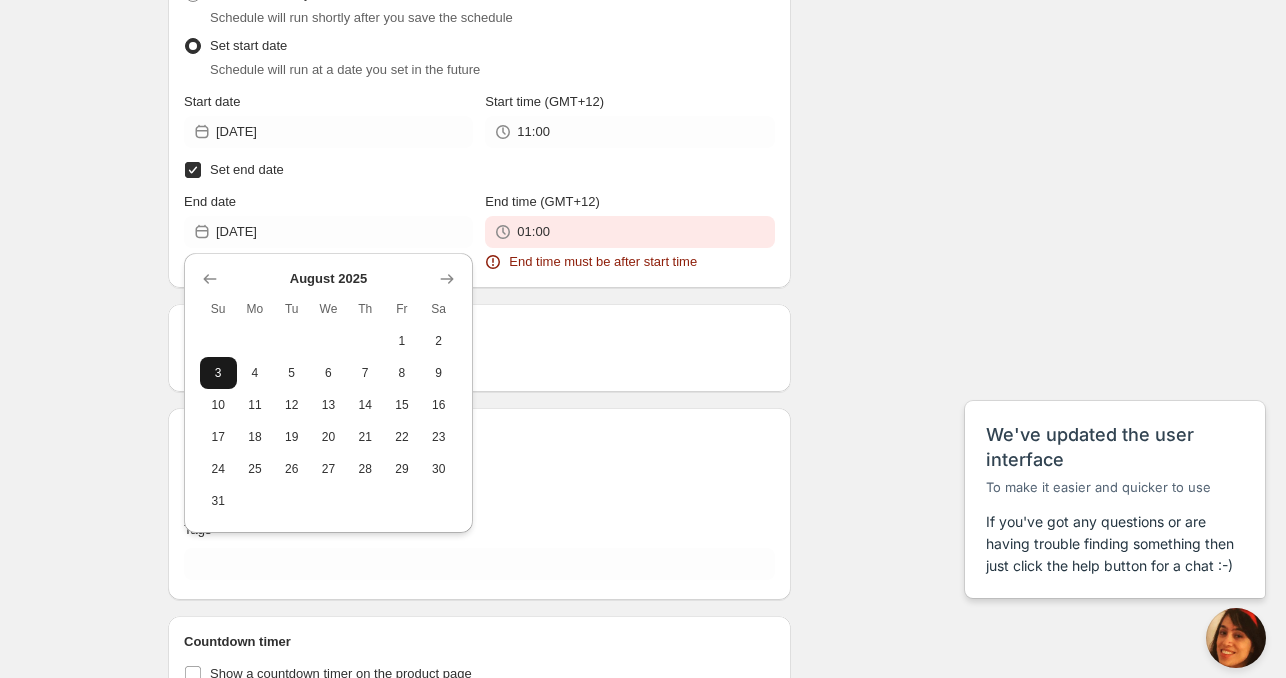 click on "3" at bounding box center [218, 373] 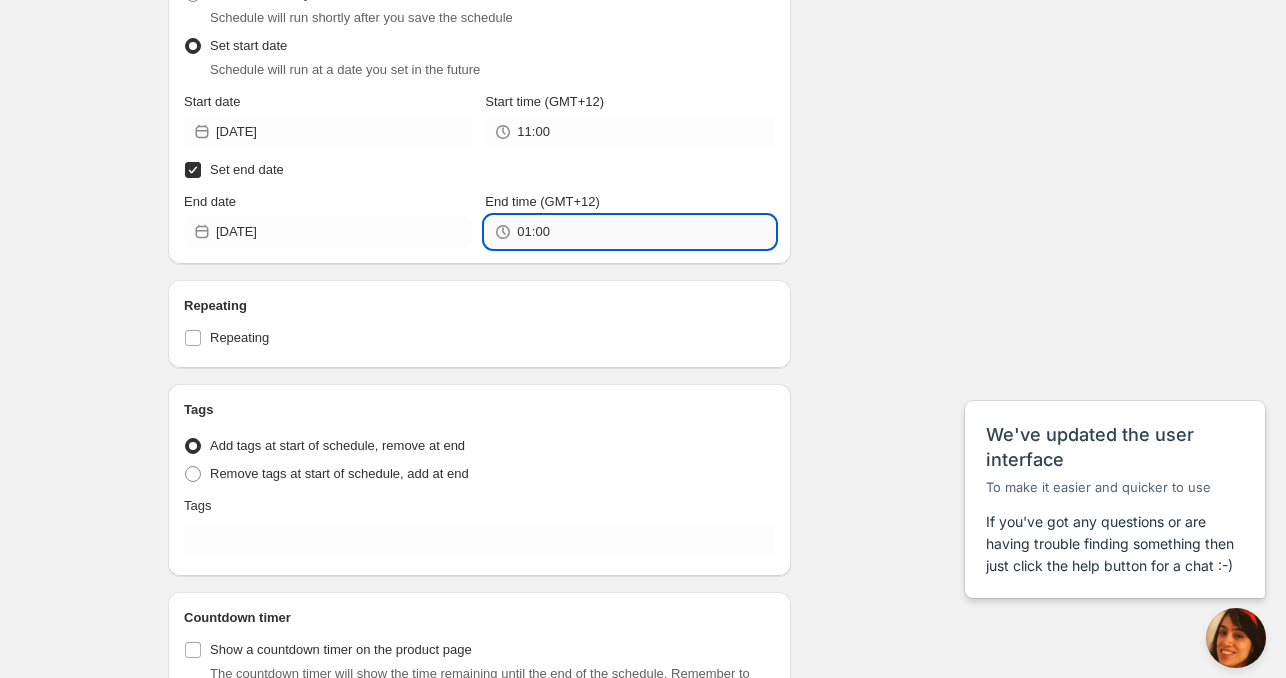 click on "01:00" at bounding box center [645, 232] 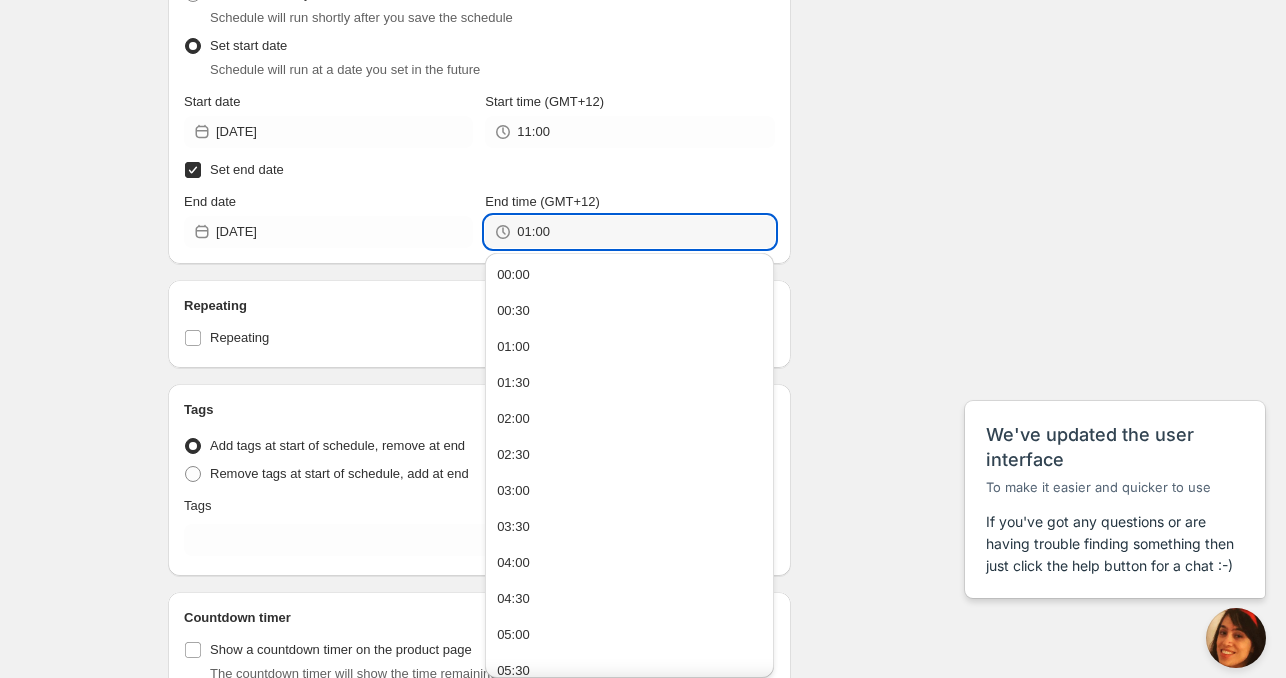 paste on "1" 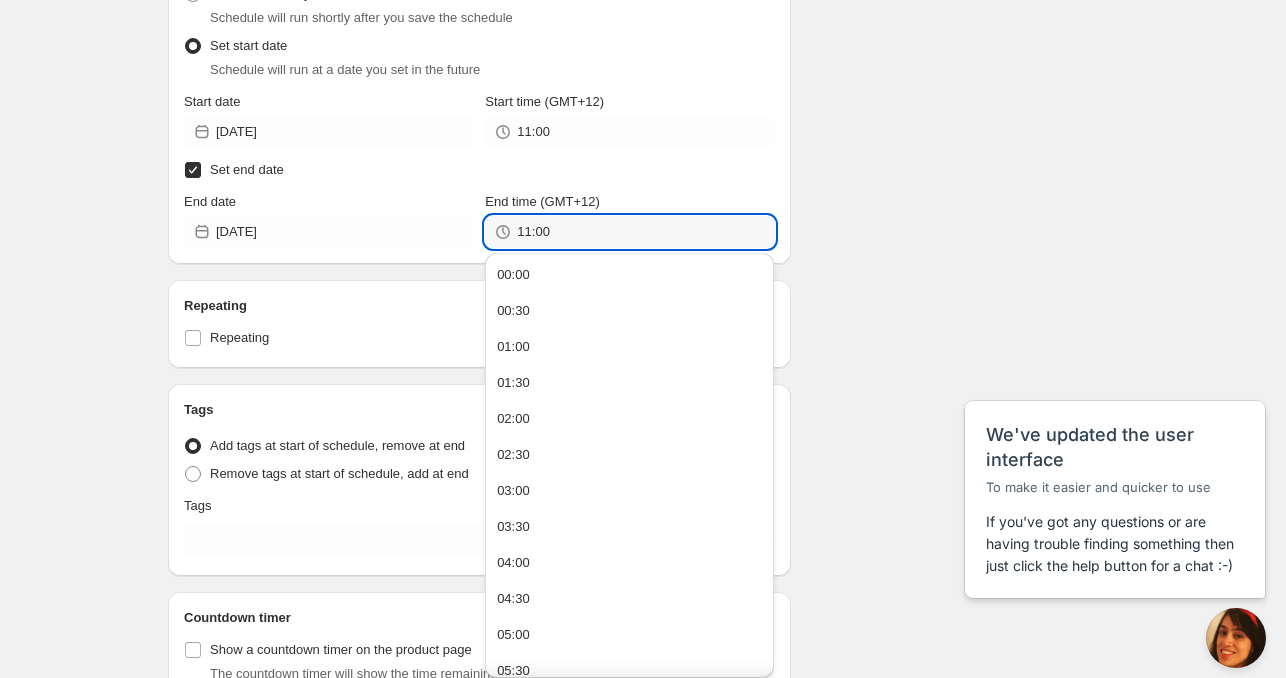 type on "11:00" 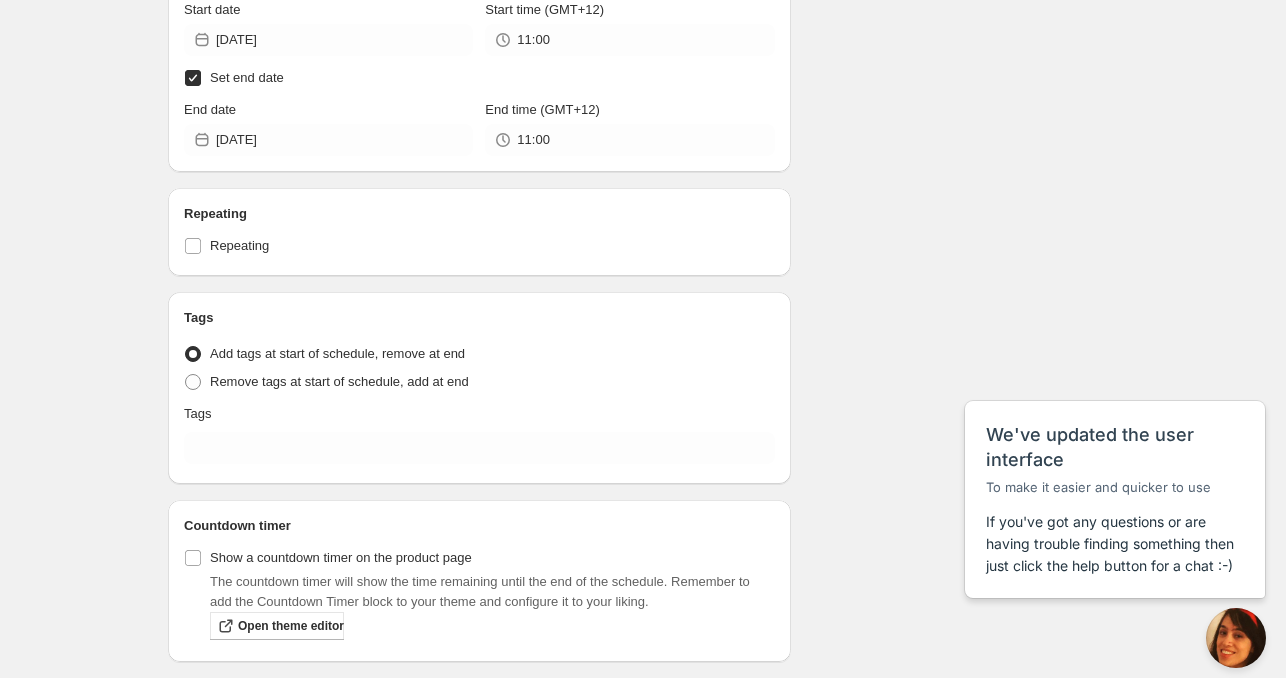 scroll, scrollTop: 659, scrollLeft: 0, axis: vertical 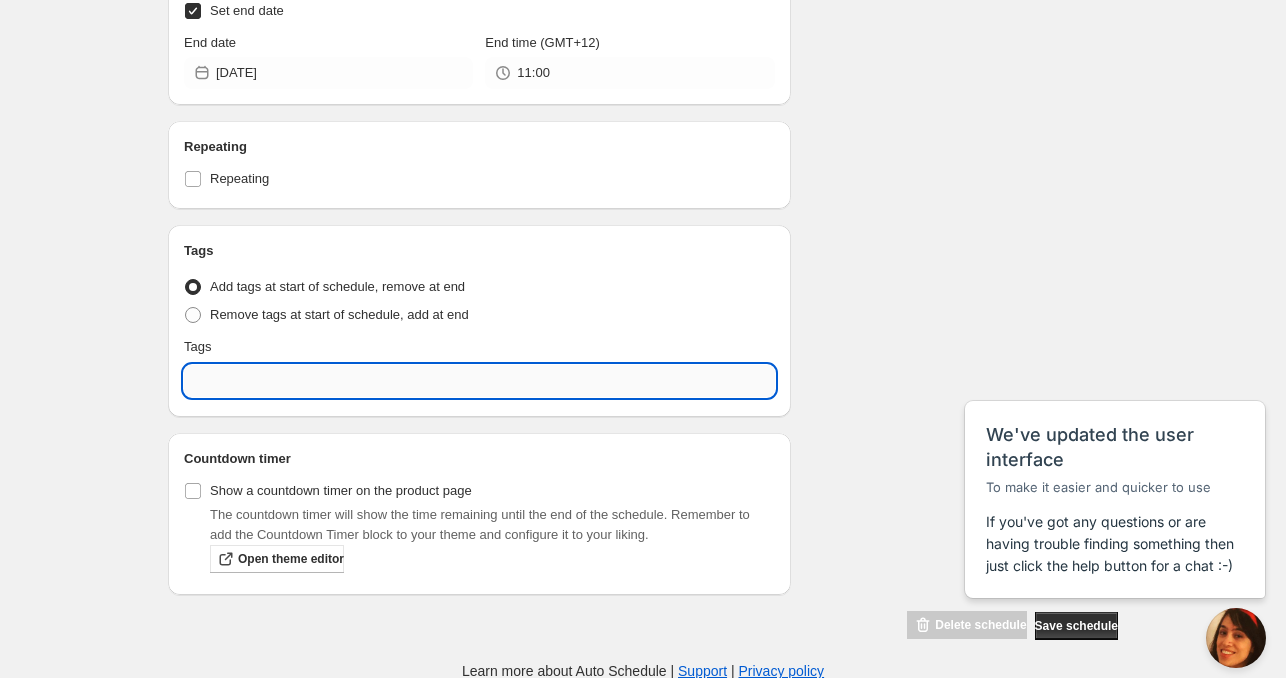 click at bounding box center [479, 381] 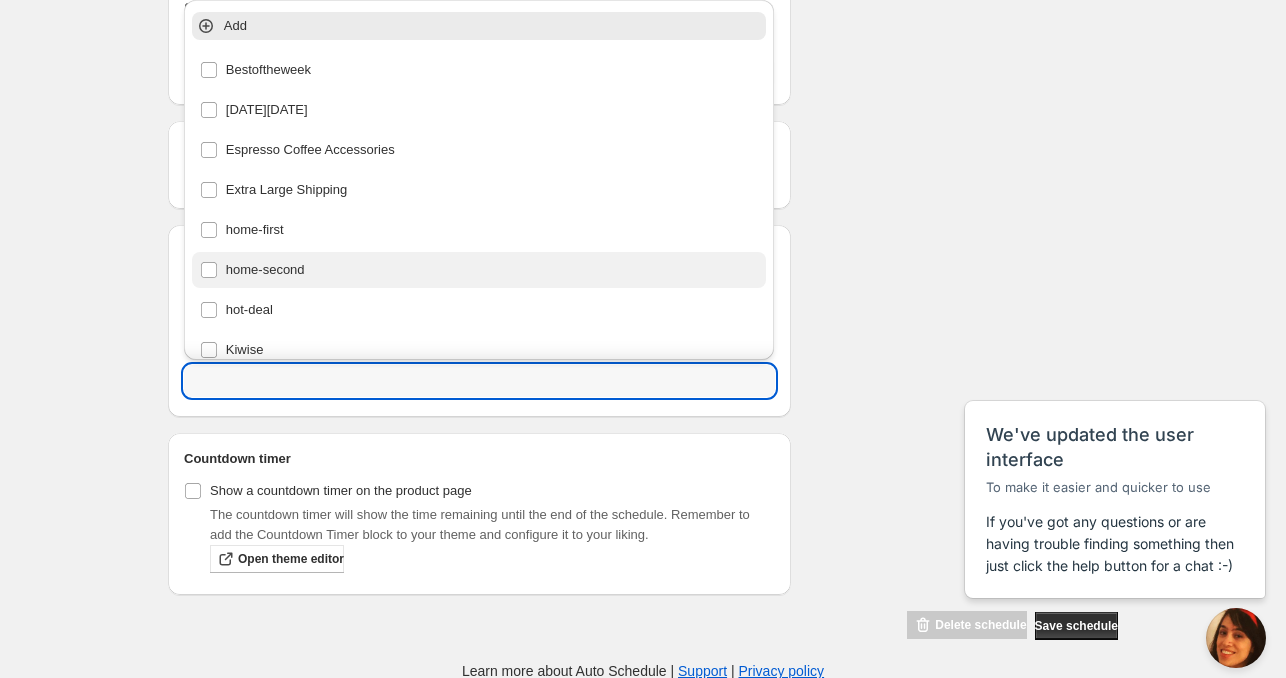 click on "home-second" at bounding box center (479, 270) 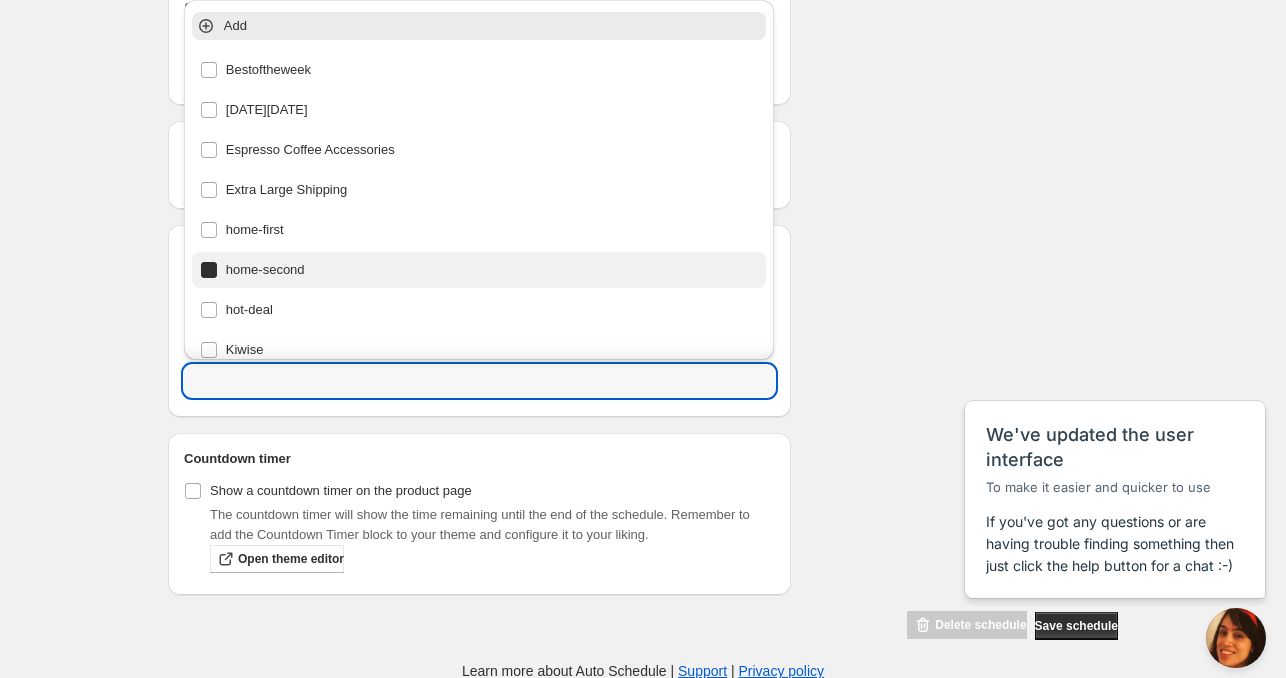 type on "home-second" 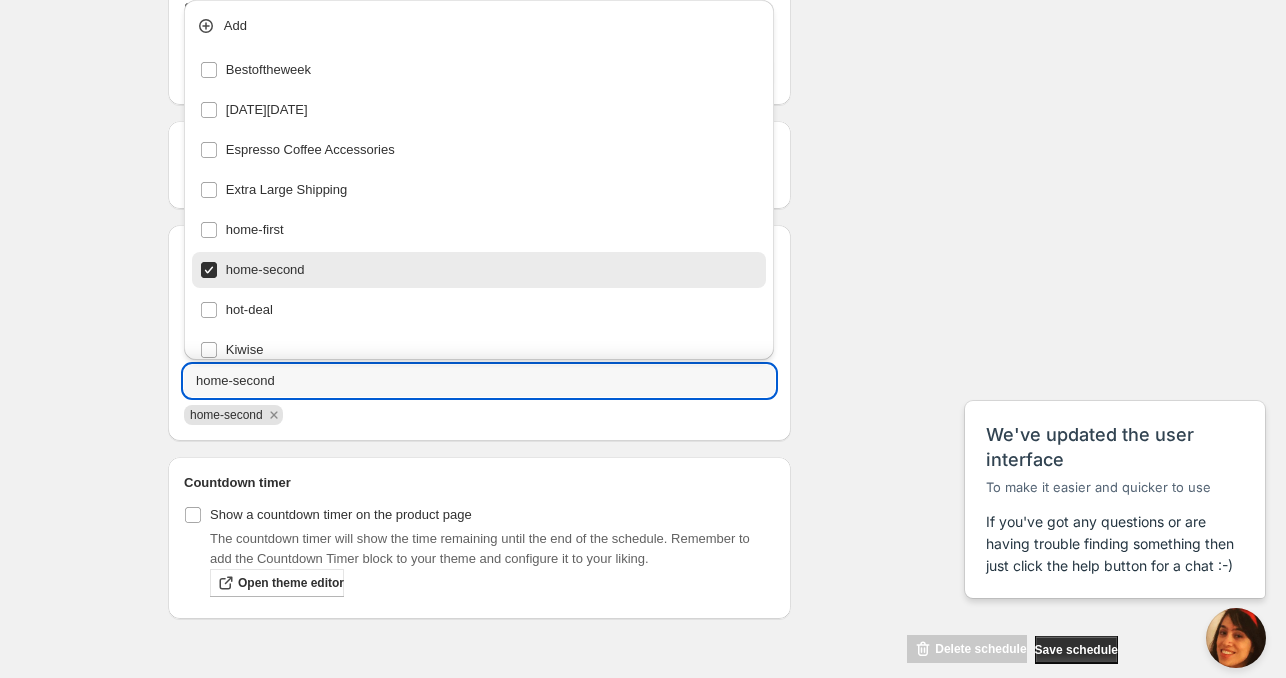 drag, startPoint x: 908, startPoint y: 227, endPoint x: 879, endPoint y: 229, distance: 29.068884 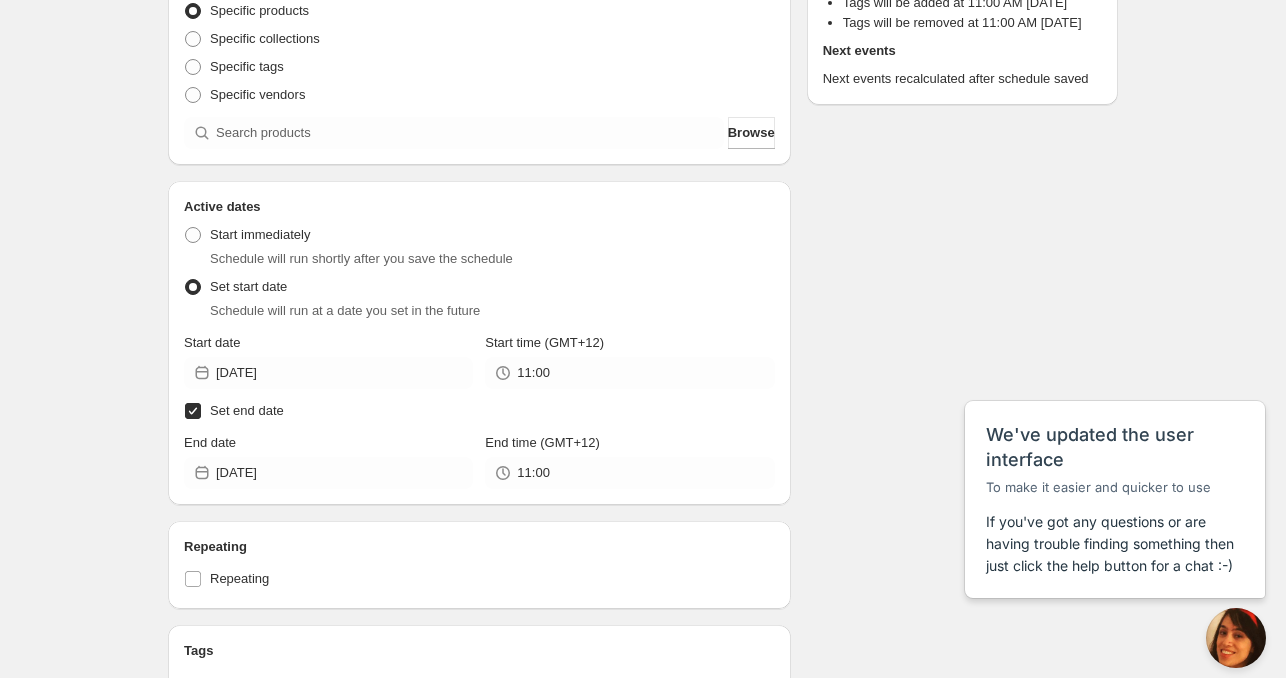 scroll, scrollTop: 0, scrollLeft: 0, axis: both 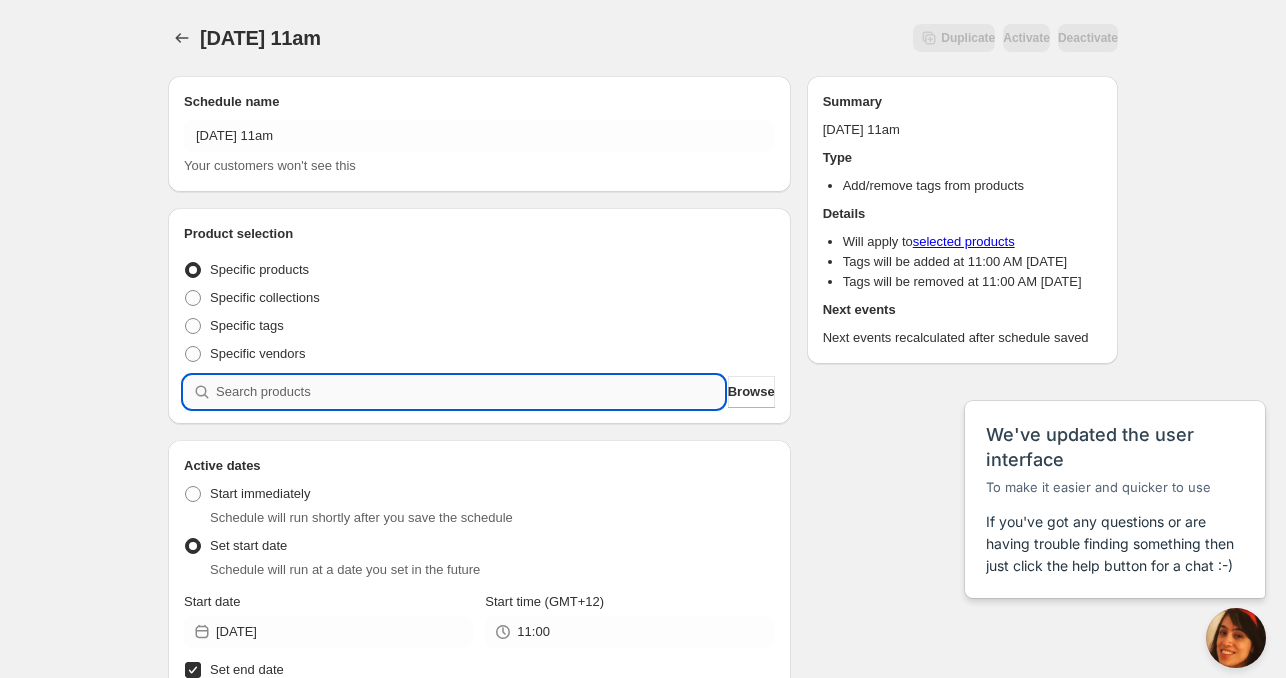 click at bounding box center (470, 392) 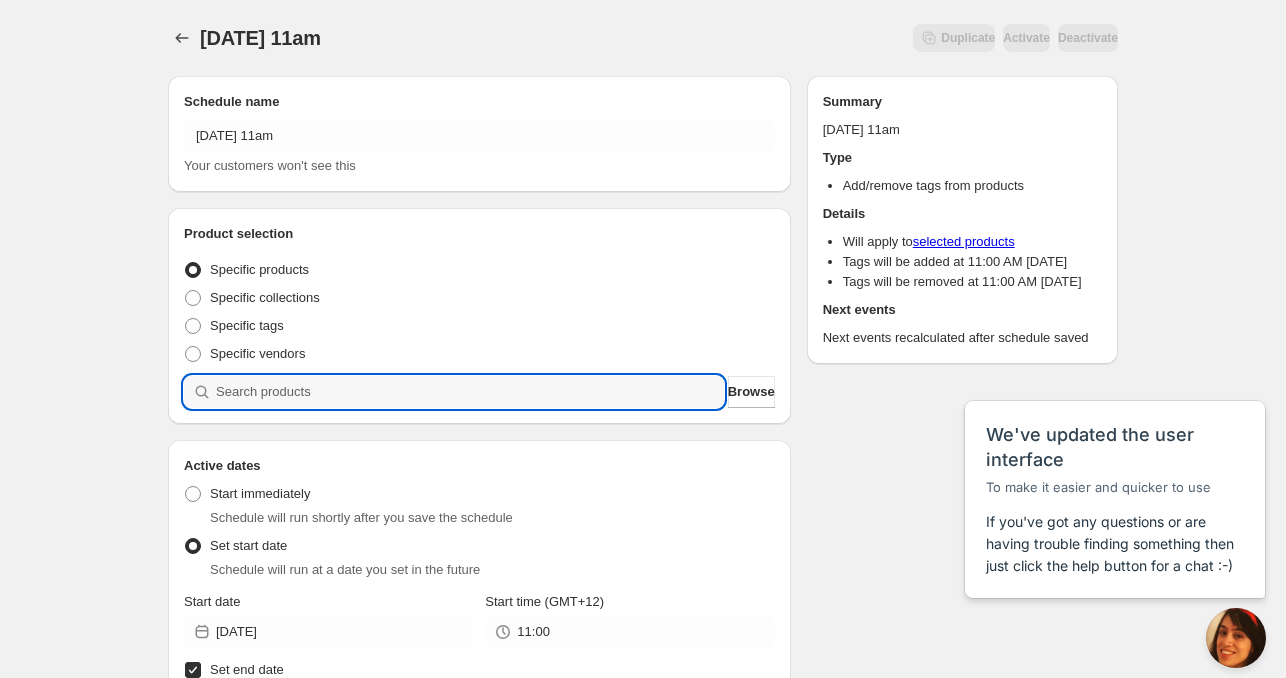 paste 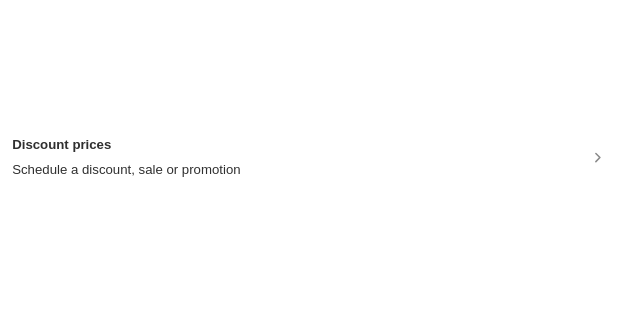 scroll, scrollTop: 0, scrollLeft: 0, axis: both 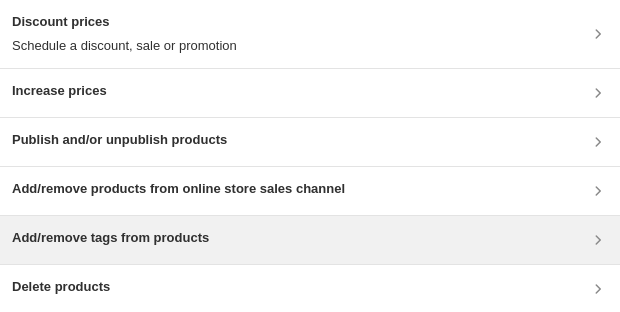 click on "Add/remove tags from products" at bounding box center [110, 238] 